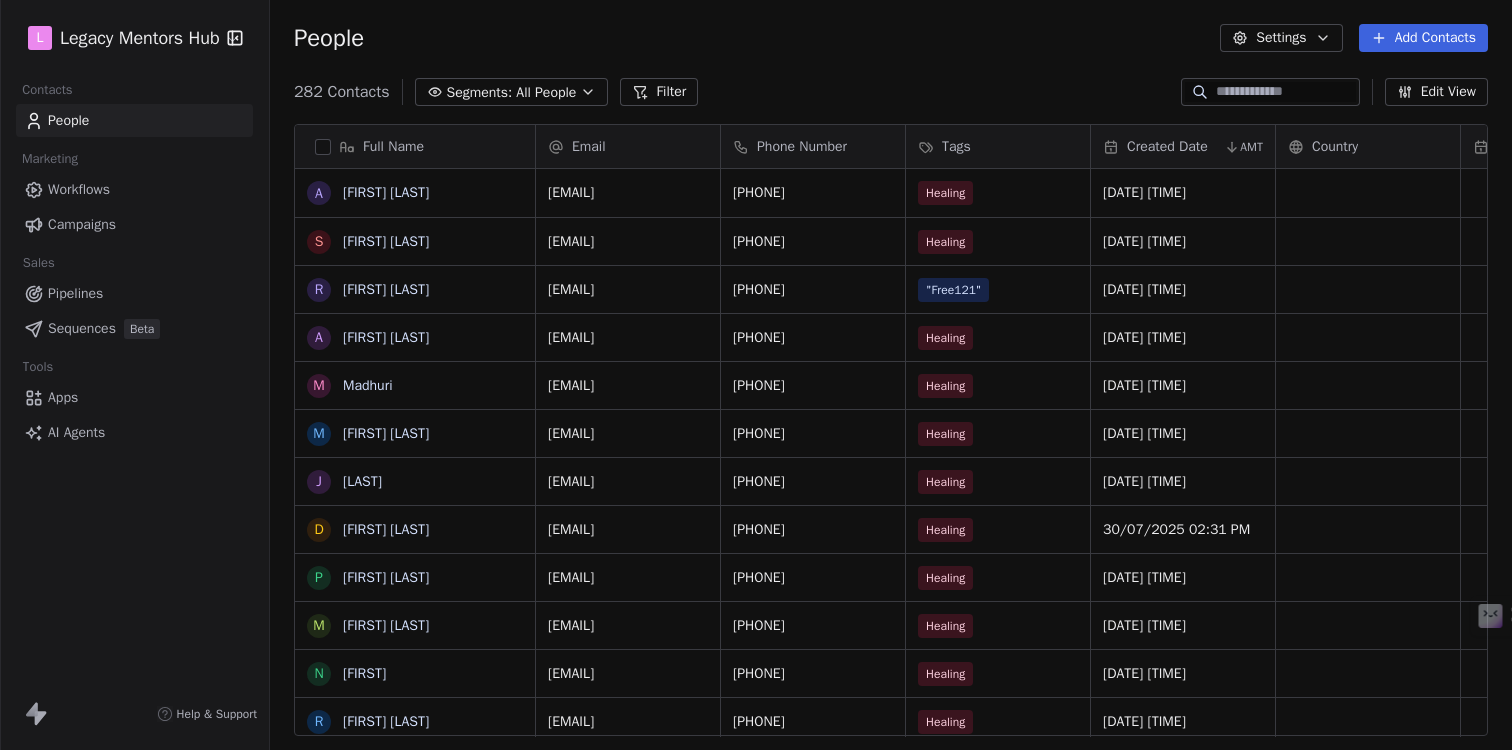 scroll, scrollTop: 0, scrollLeft: 0, axis: both 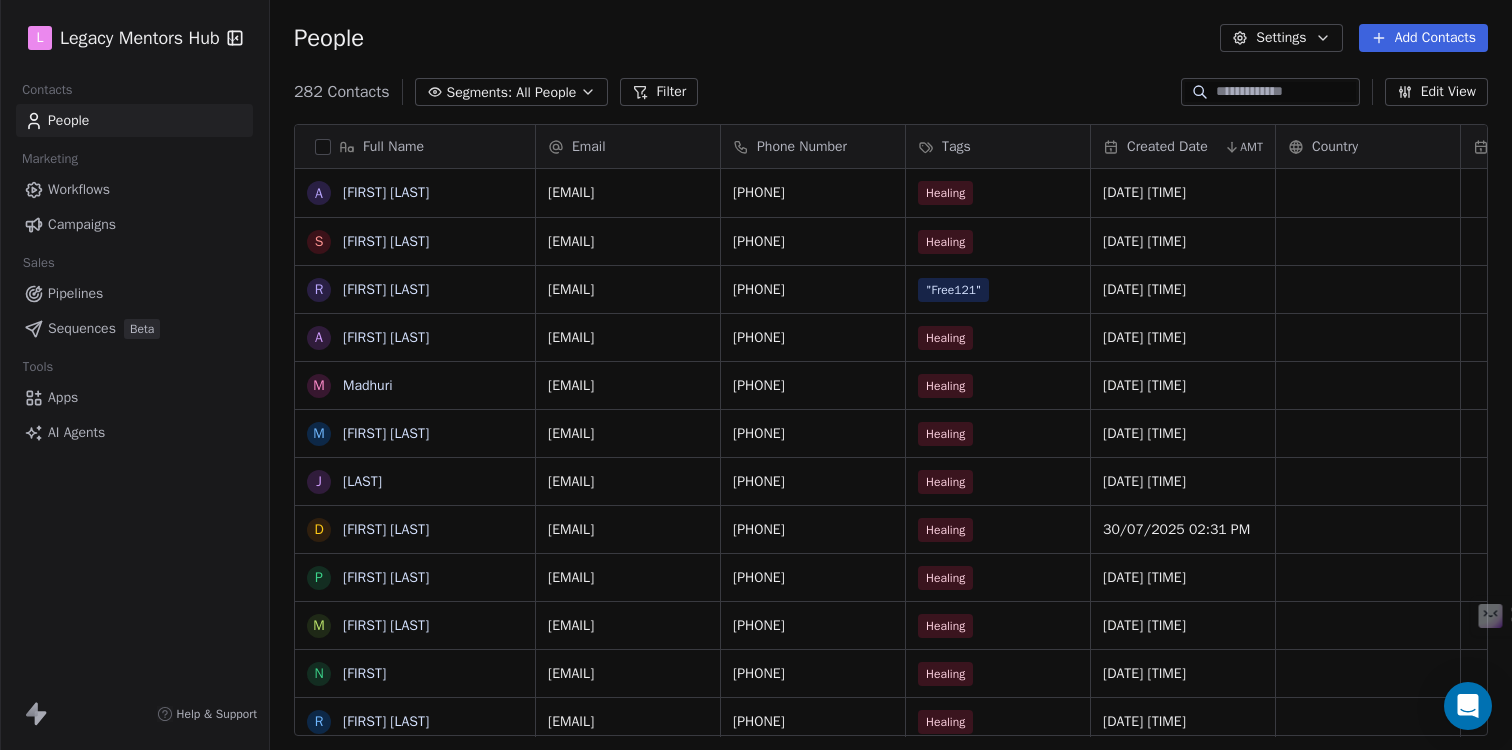 click on "Sequences" at bounding box center [82, 328] 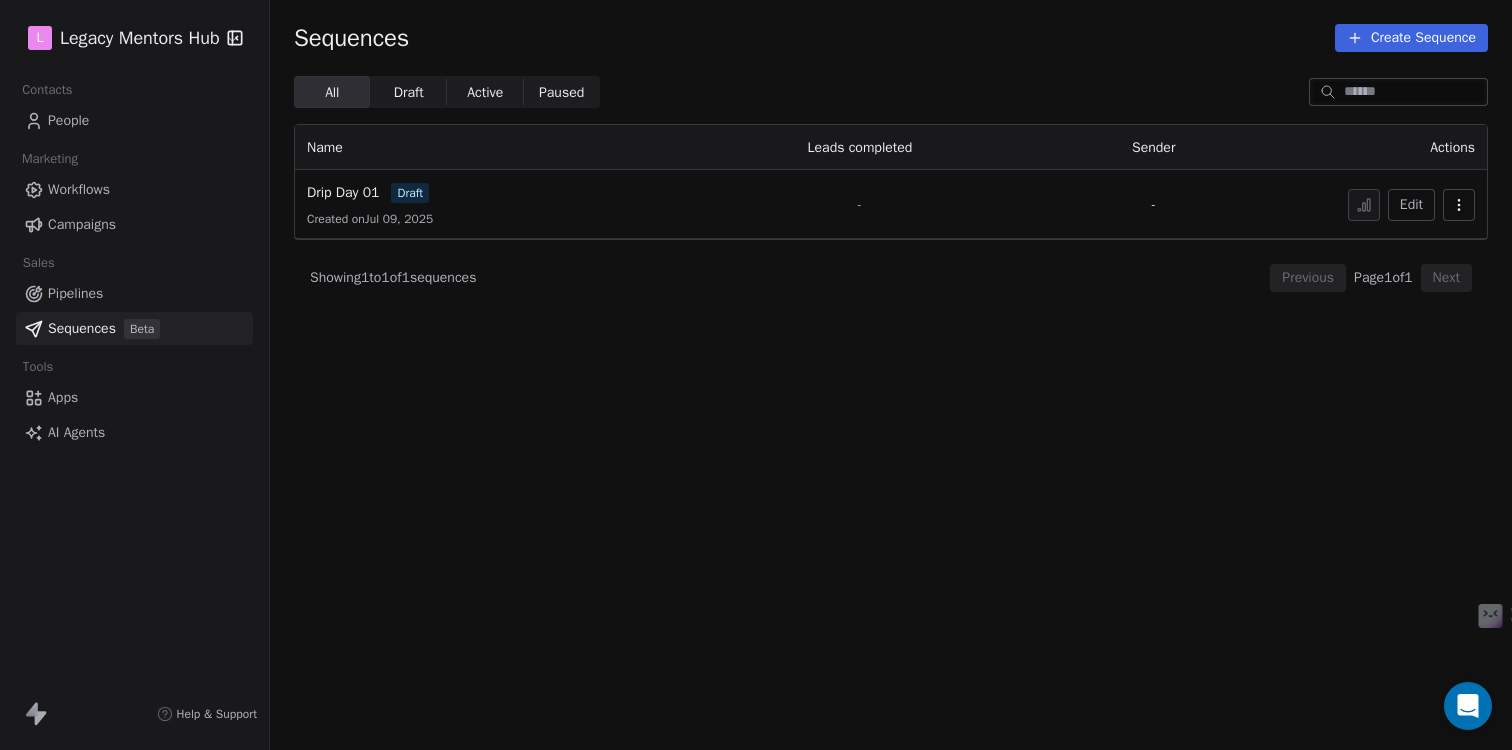 click on "Workflows" at bounding box center (79, 189) 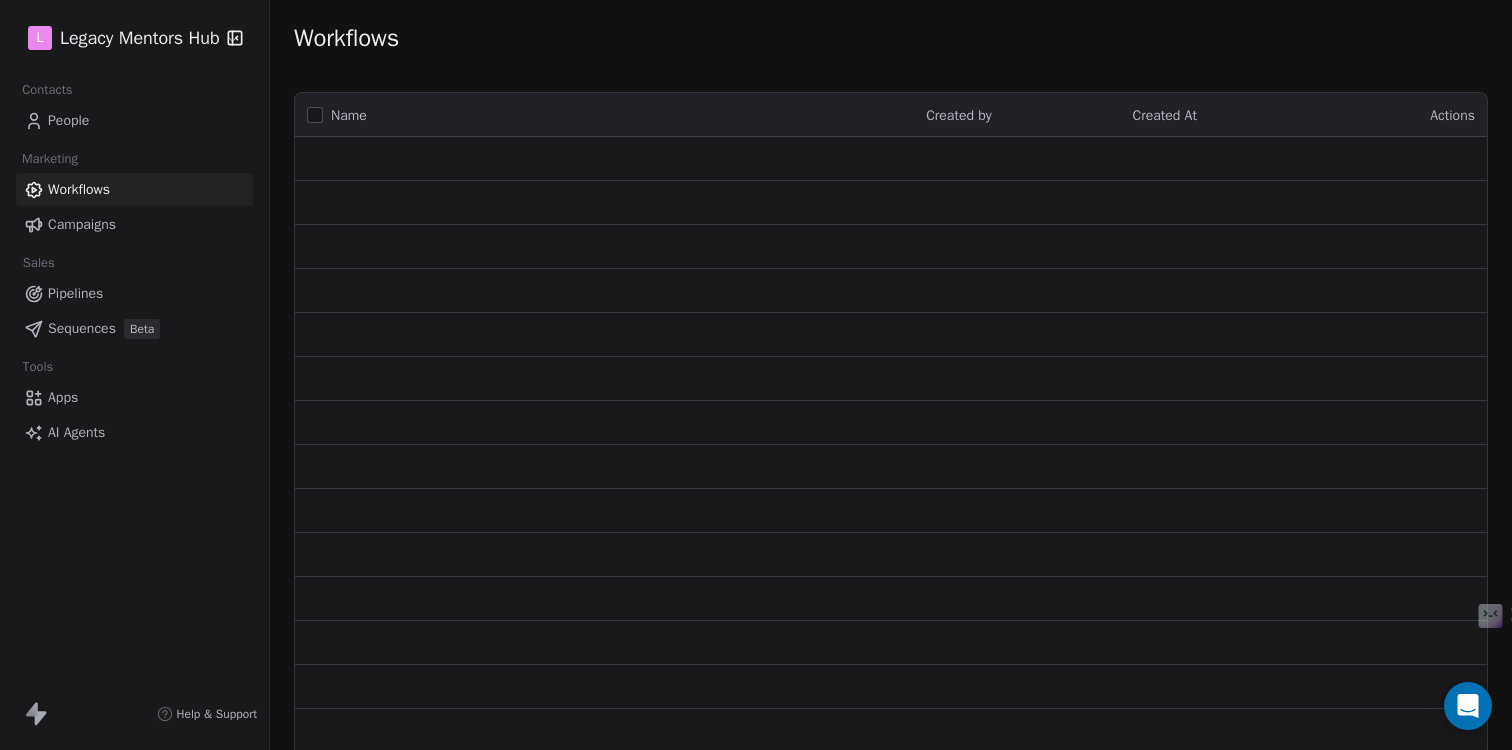 click on "Campaigns" at bounding box center [82, 224] 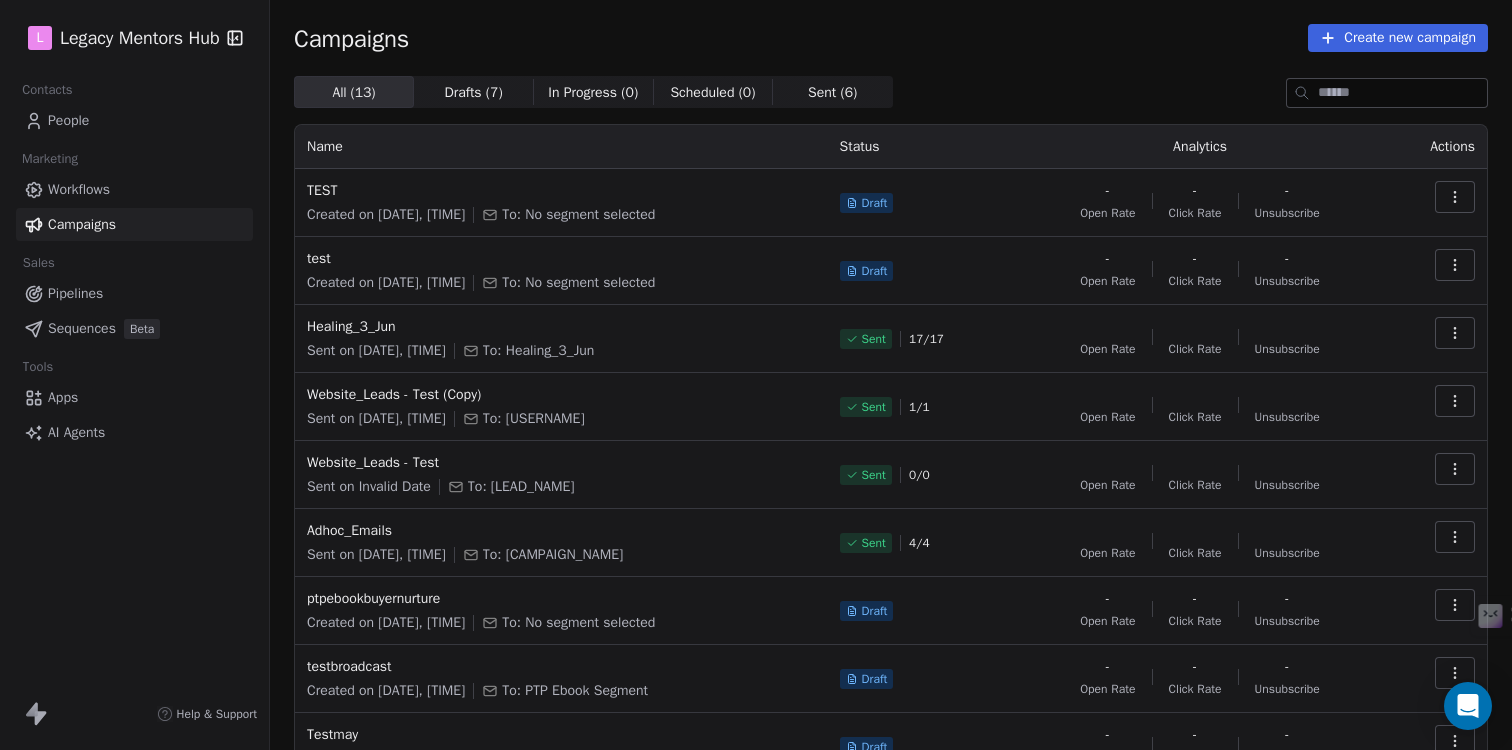 click on "People" at bounding box center [68, 120] 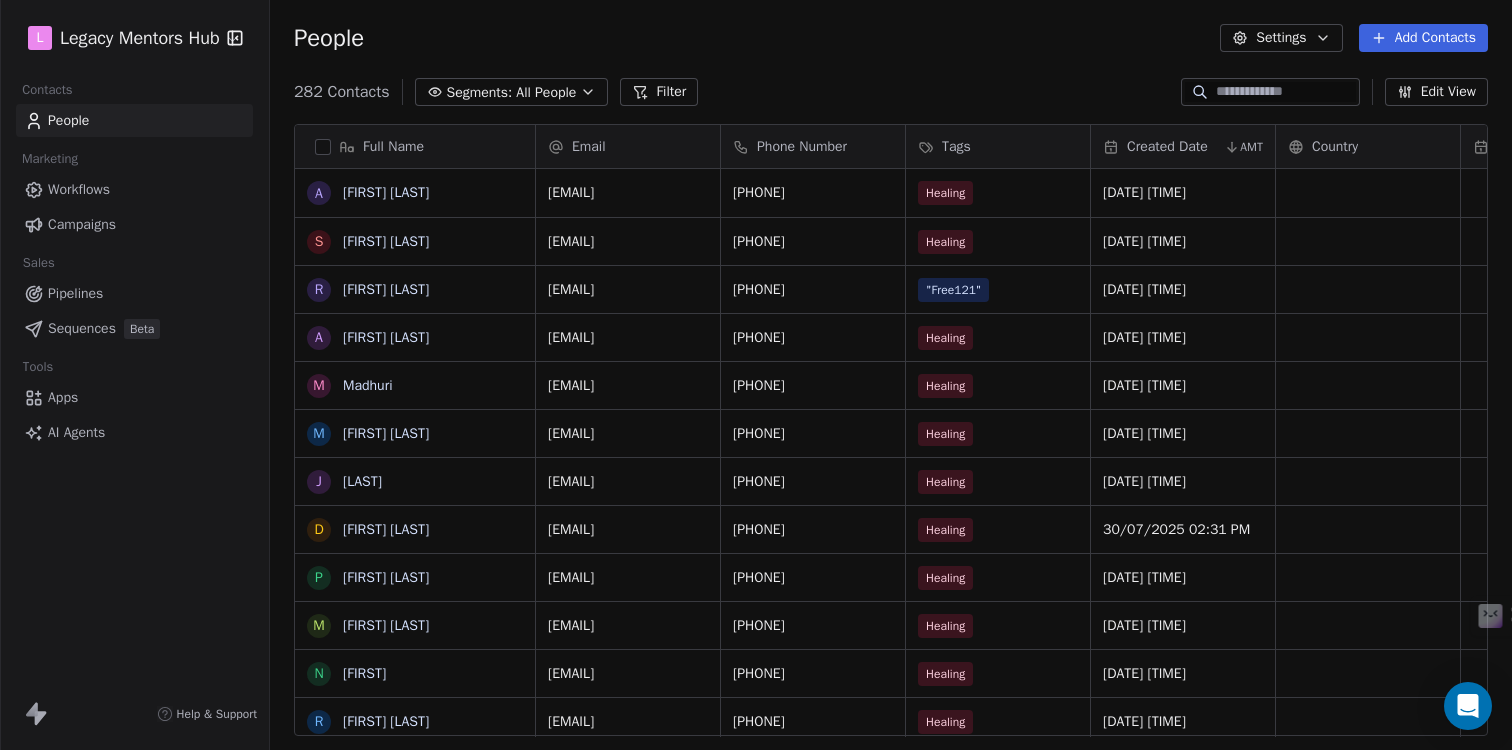 scroll, scrollTop: 16, scrollLeft: 16, axis: both 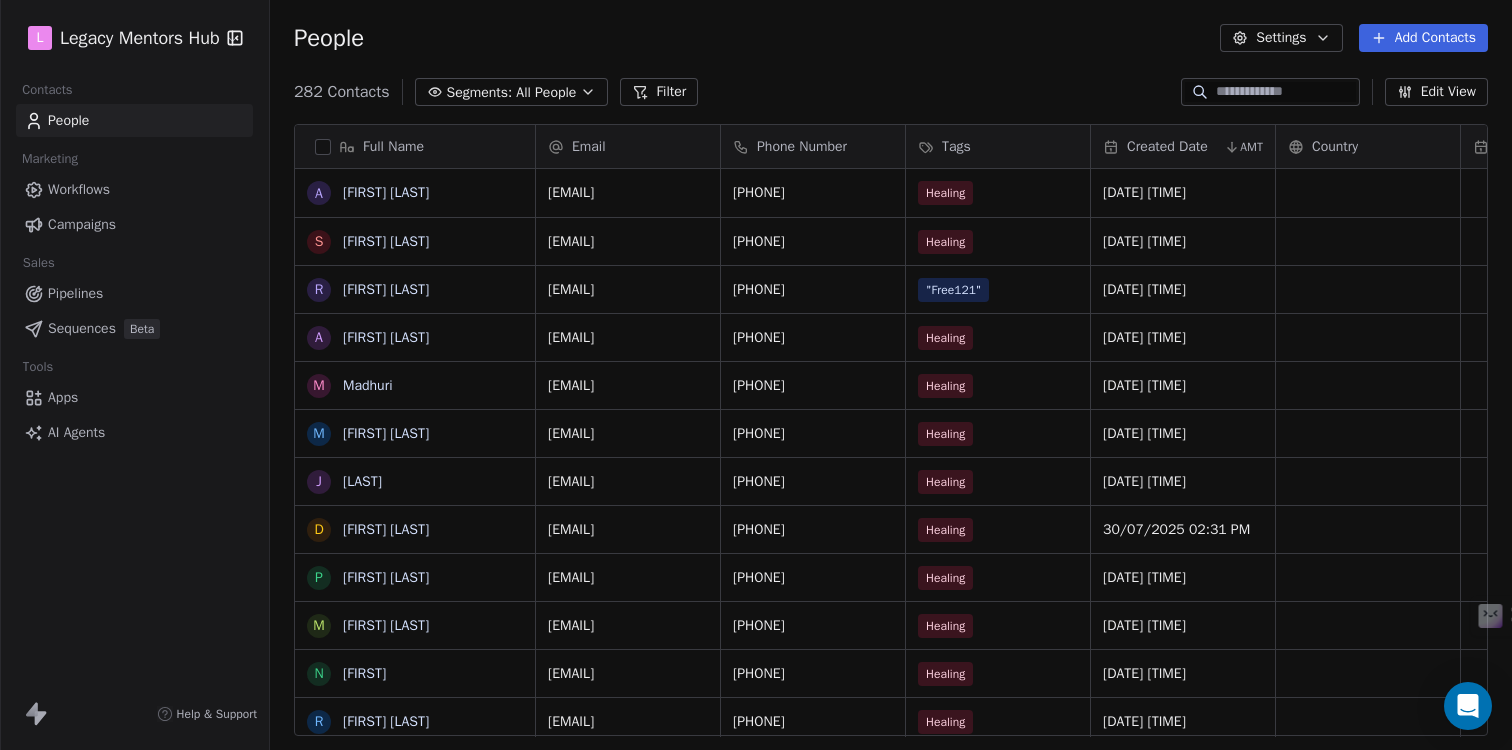 click on "Apps" at bounding box center (63, 397) 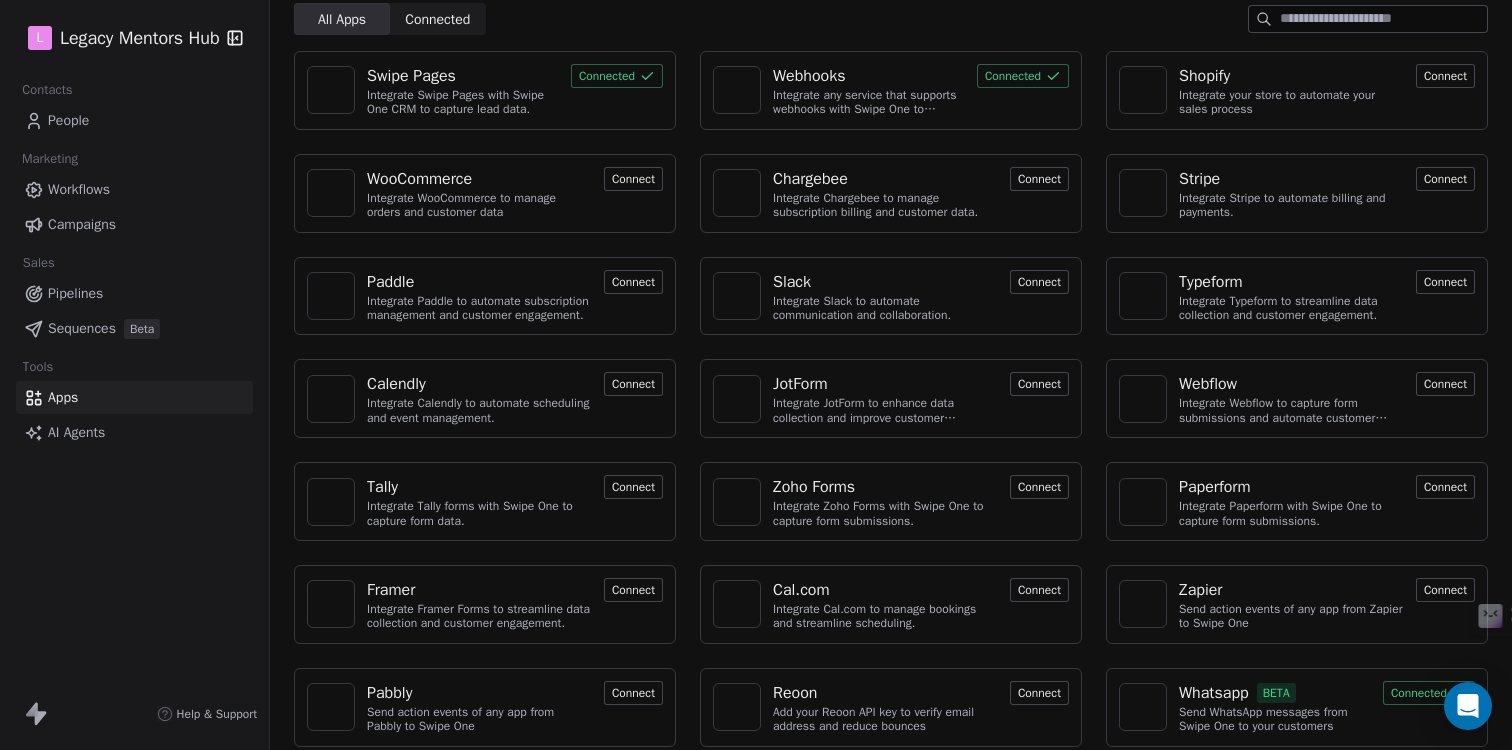scroll, scrollTop: 85, scrollLeft: 0, axis: vertical 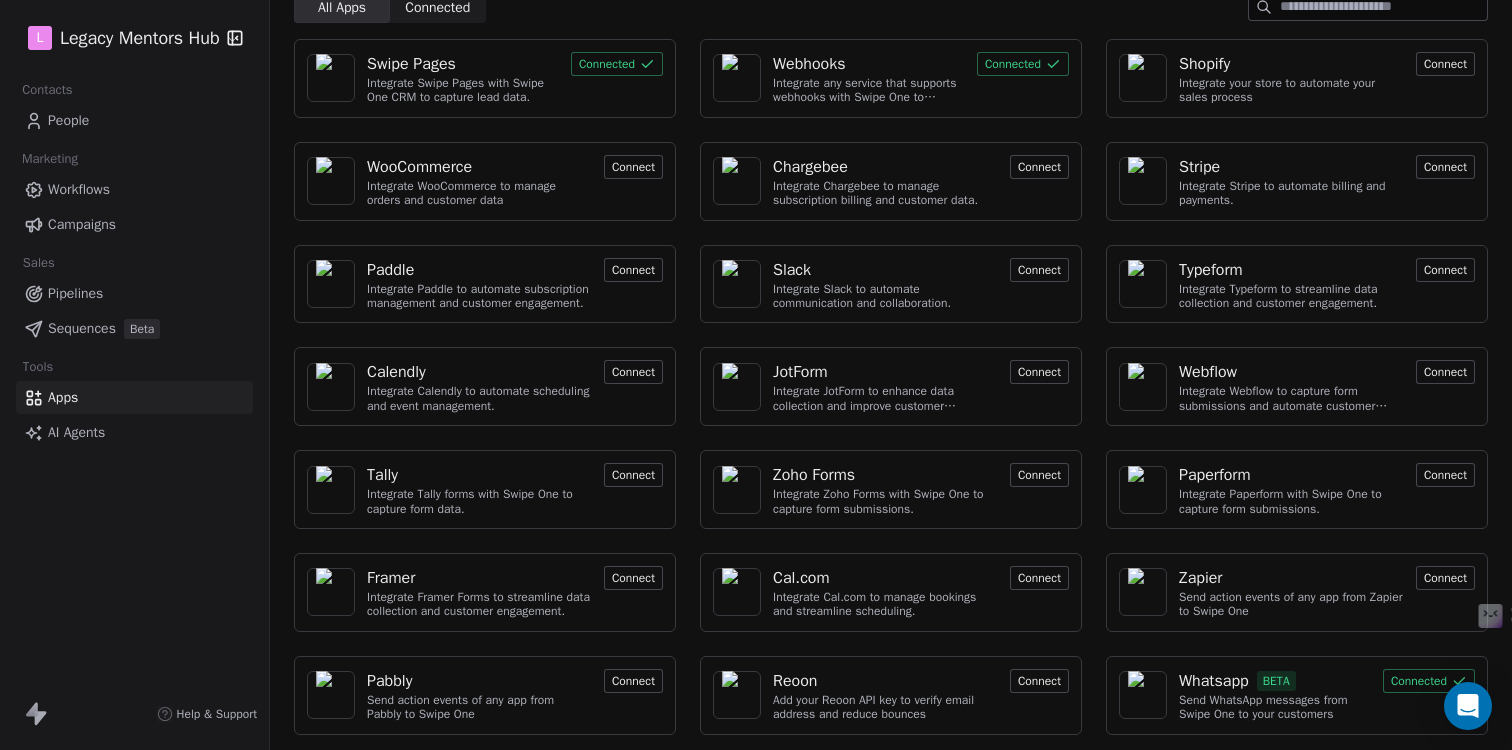 click on "Send WhatsApp messages from Swipe One to your customers" at bounding box center [1275, 707] 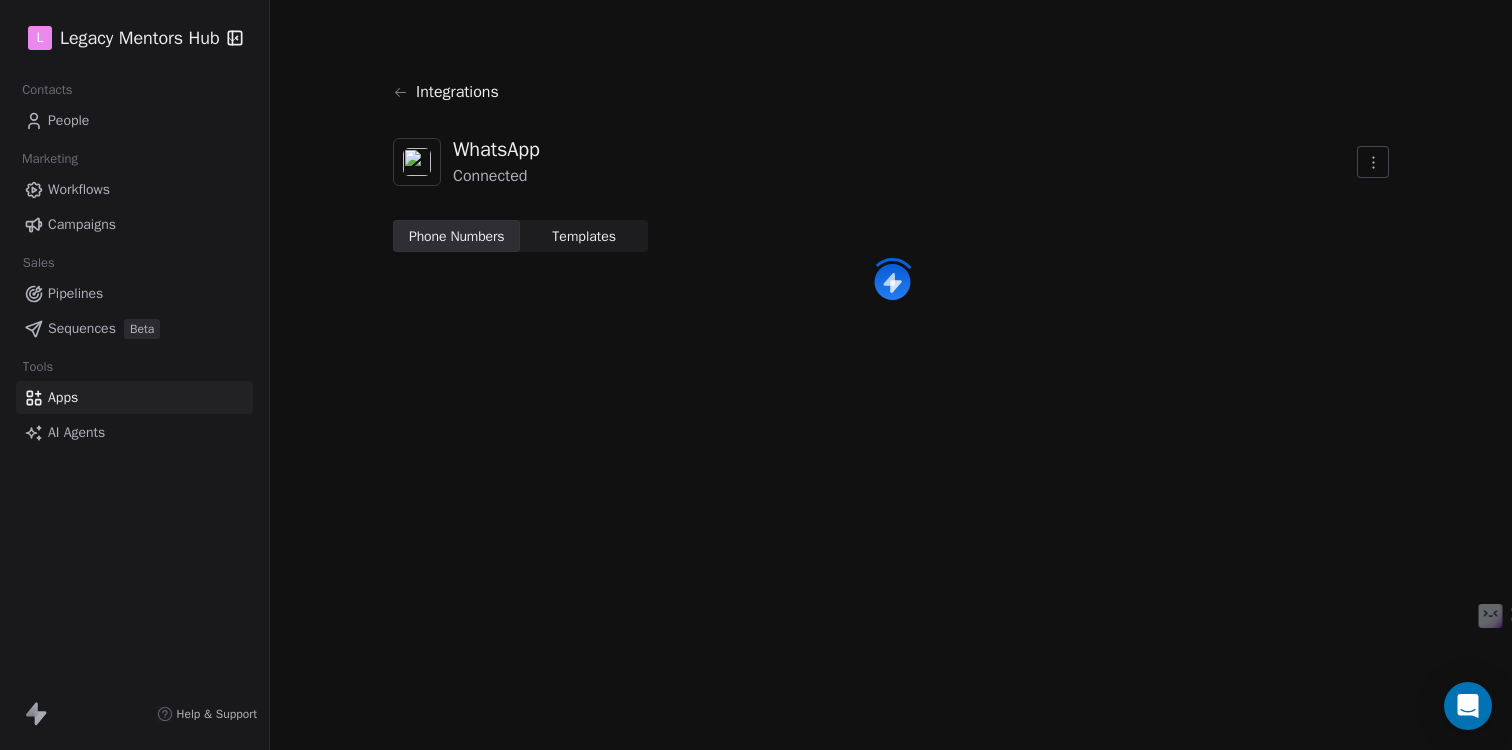 scroll, scrollTop: 0, scrollLeft: 0, axis: both 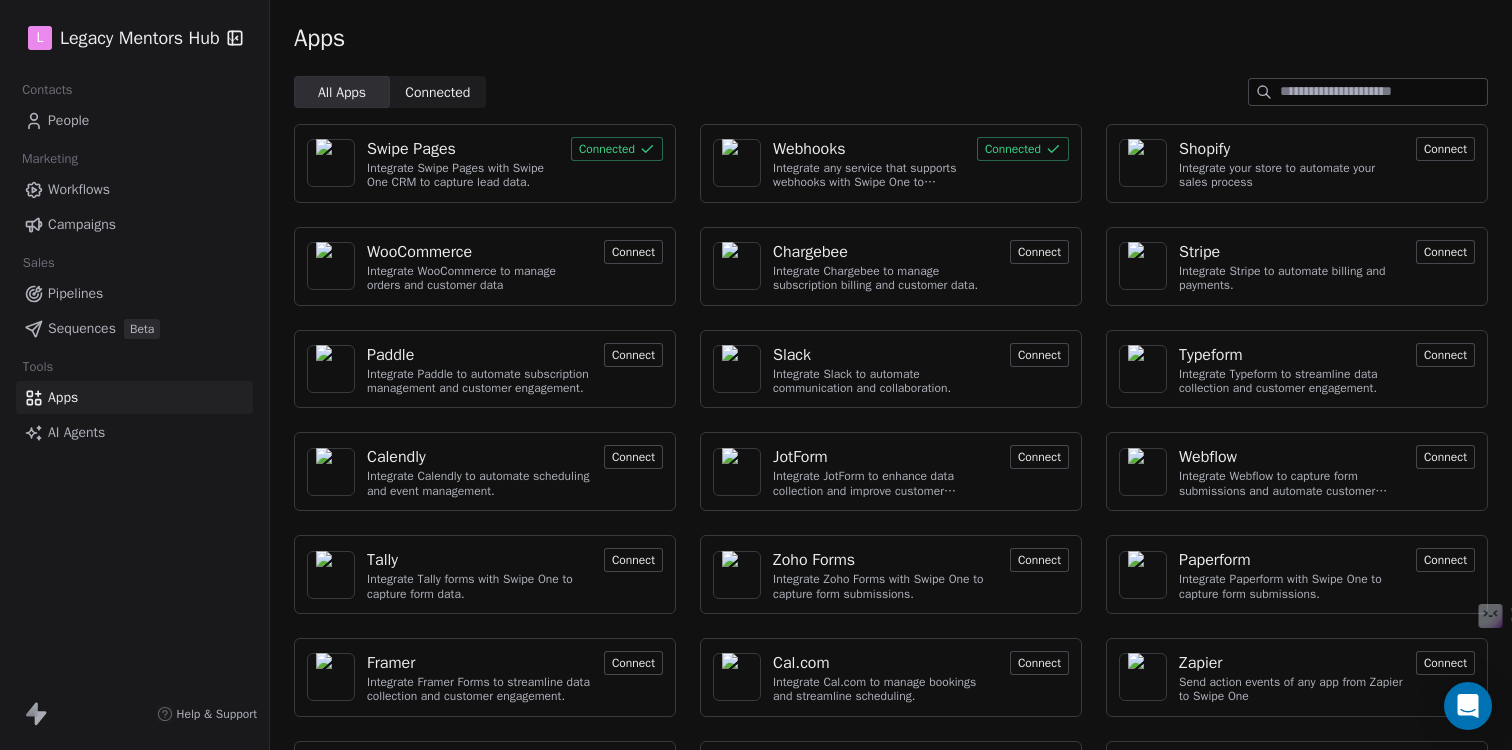 click on "Integrate any service that supports webhooks with Swipe One to capture and automate data workflows." at bounding box center (869, 175) 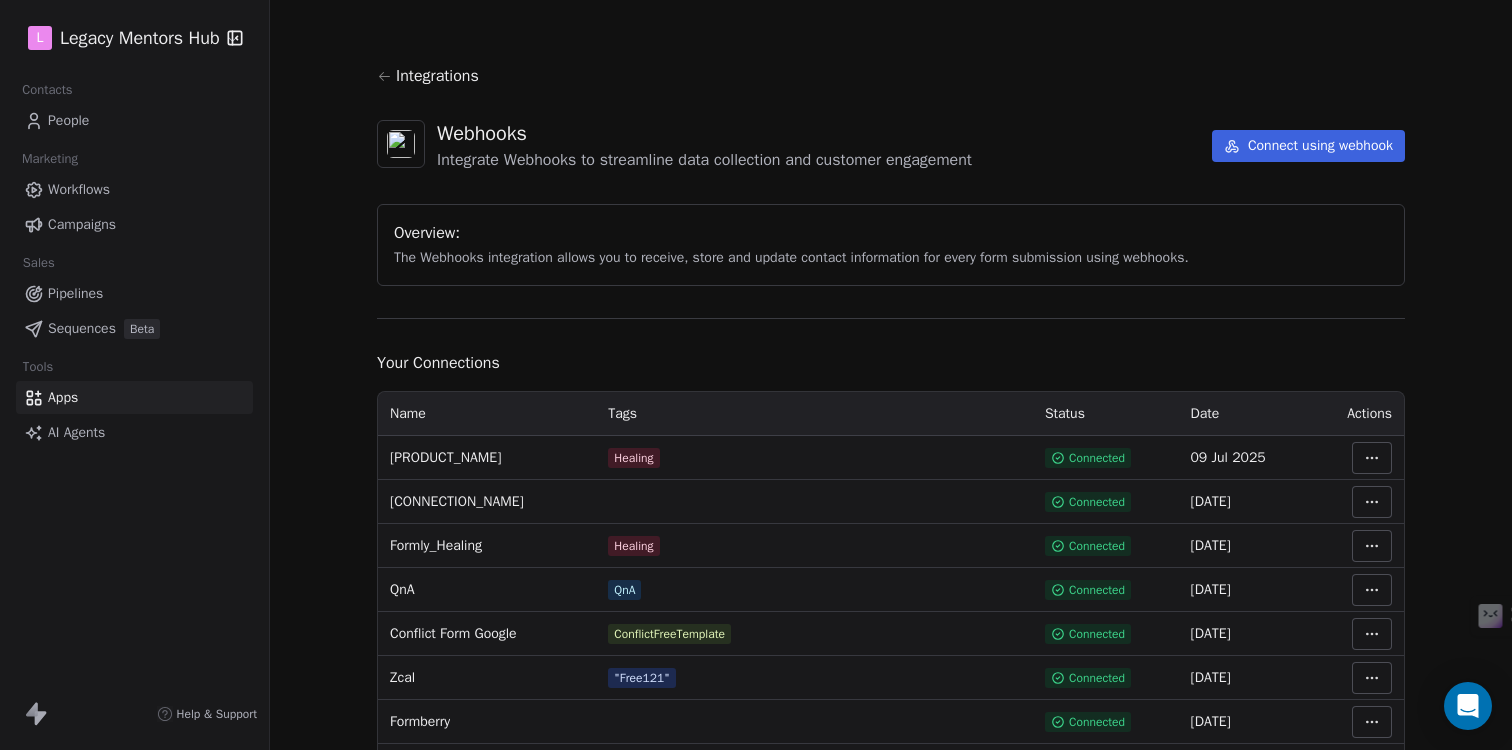 click on "[PRODUCT_NAME]" at bounding box center (445, 458) 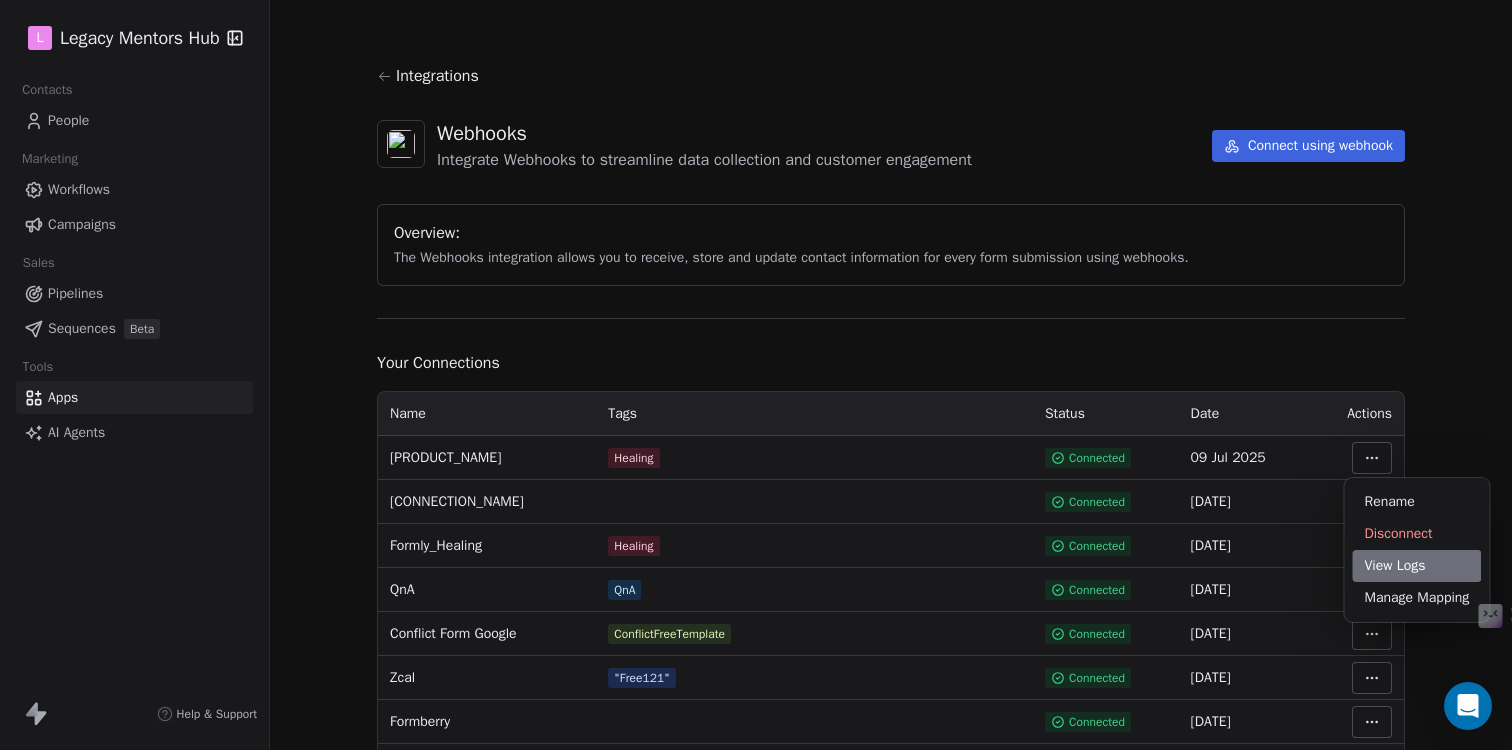 click on "View Logs" at bounding box center [1417, 566] 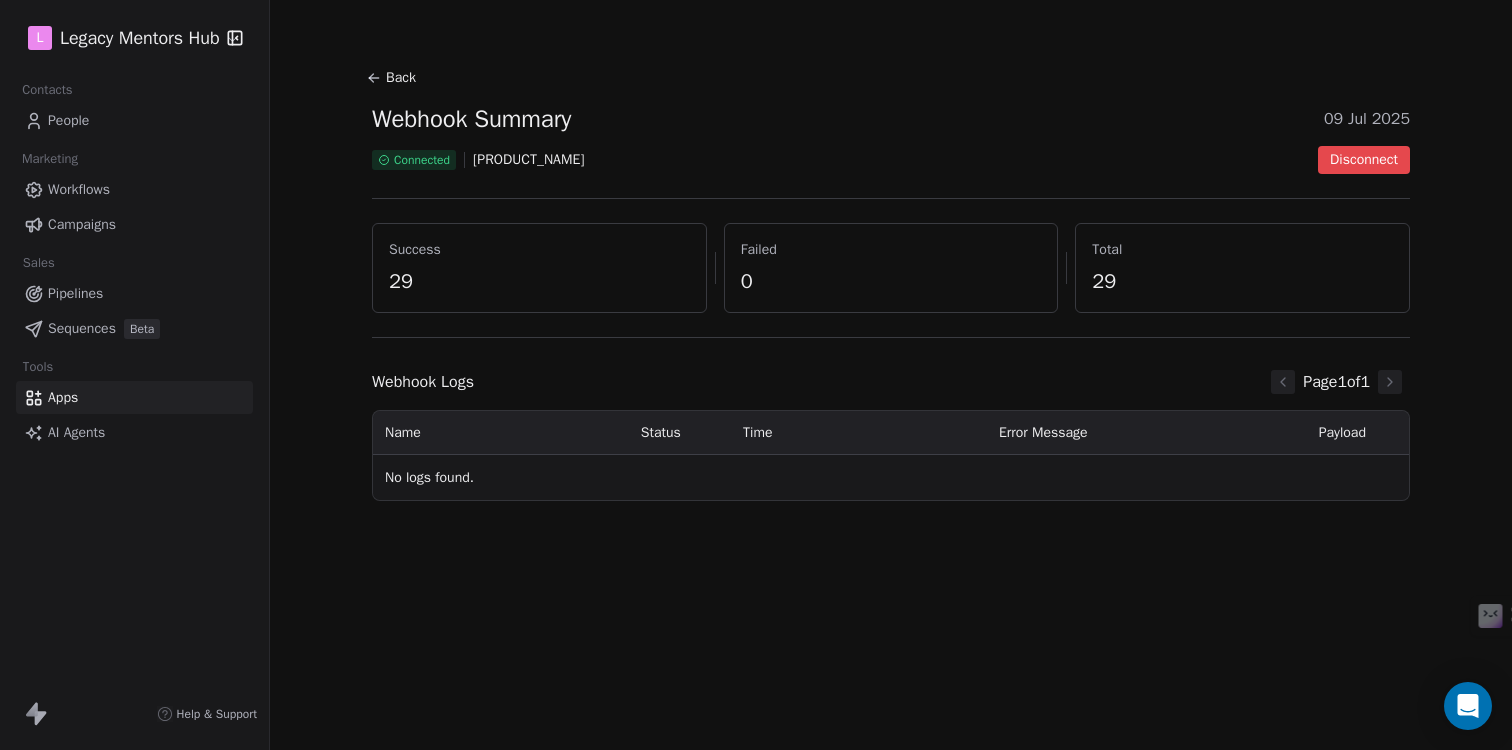 click 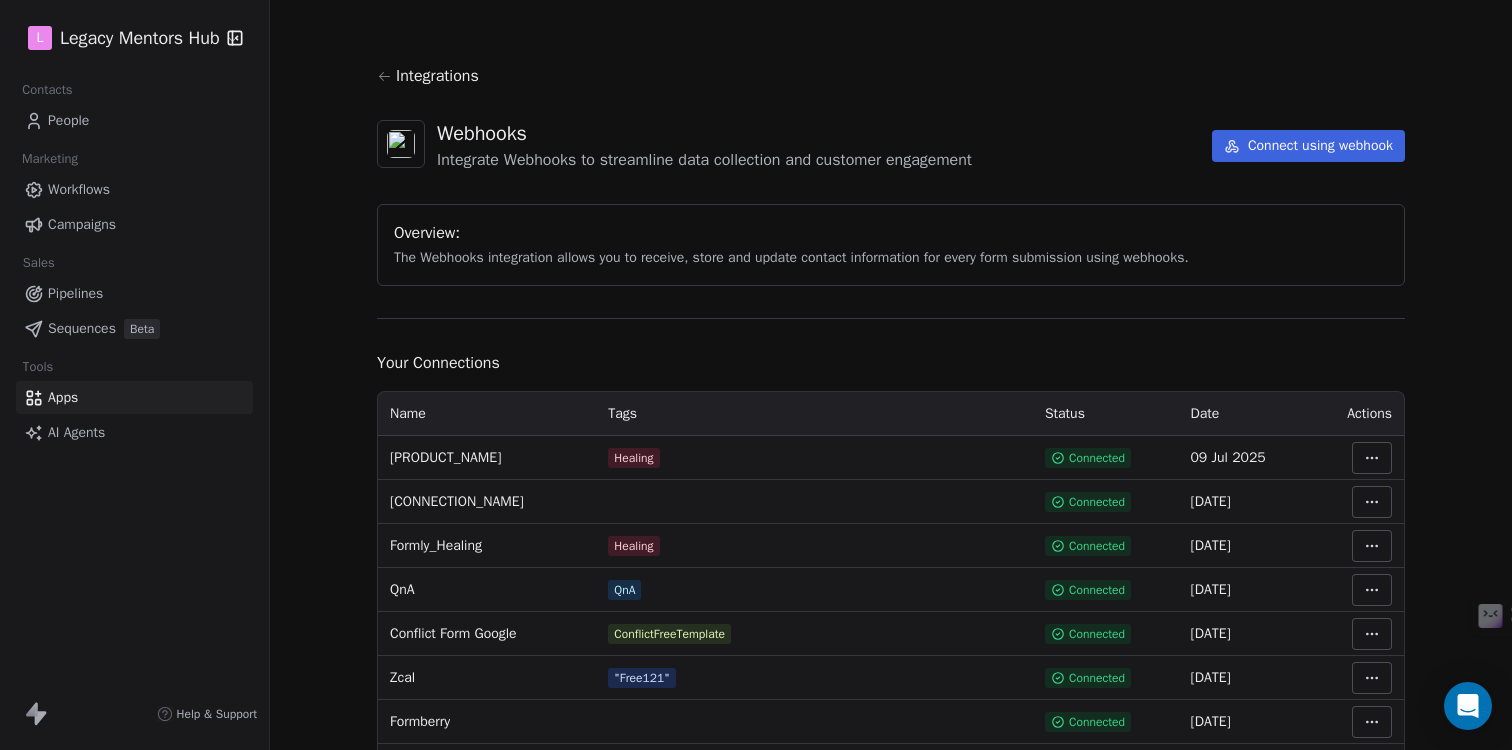 click on "Your Connections Name Tags Status Date Actions Connected [DATE] Connected [DATE] Connected [DATE] Connected [DATE] Connected [DATE] Connected [DATE] Connected [DATE] Draft [DATE] Draft [DATE] Connected [DATE] Connected [DATE]" at bounding box center (756, 375) 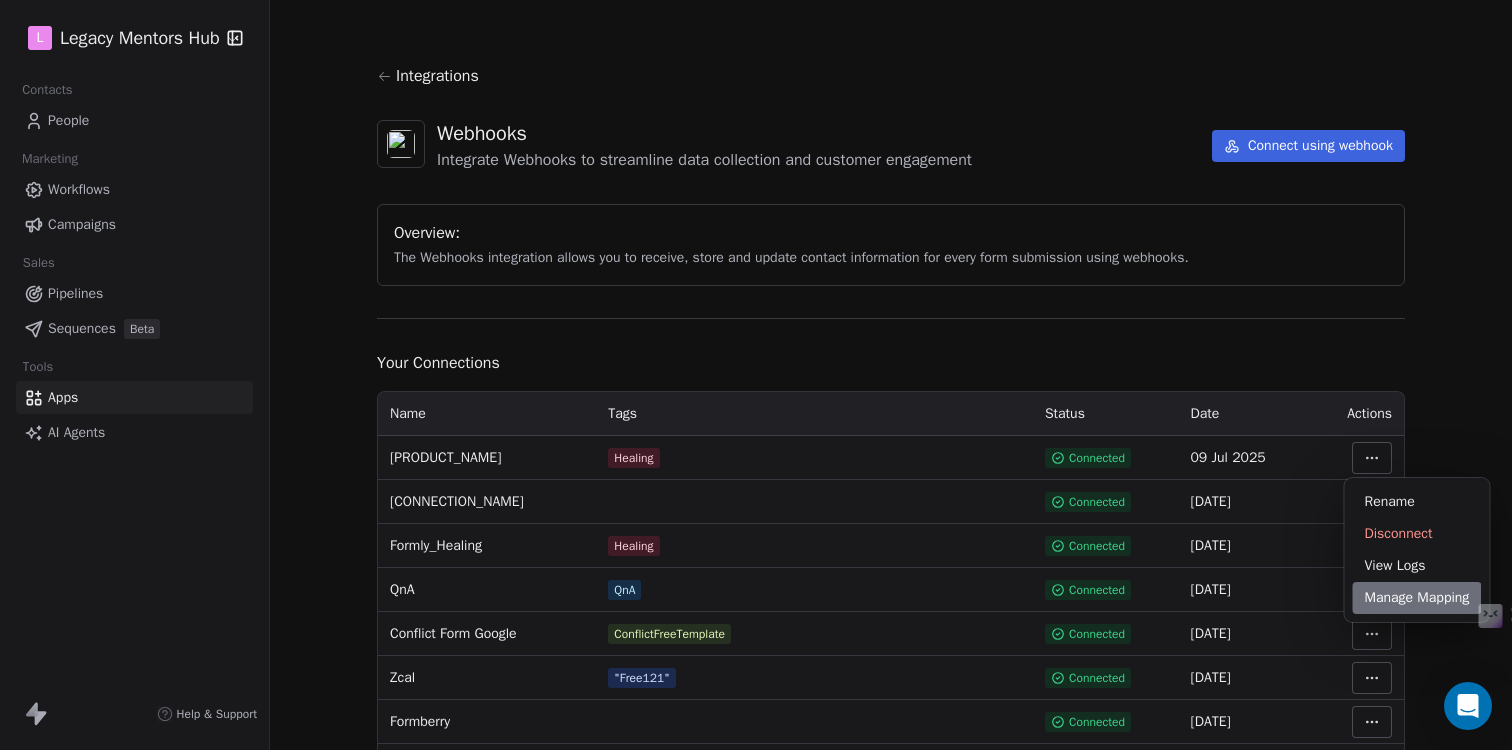 click on "Manage Mapping" at bounding box center (1417, 598) 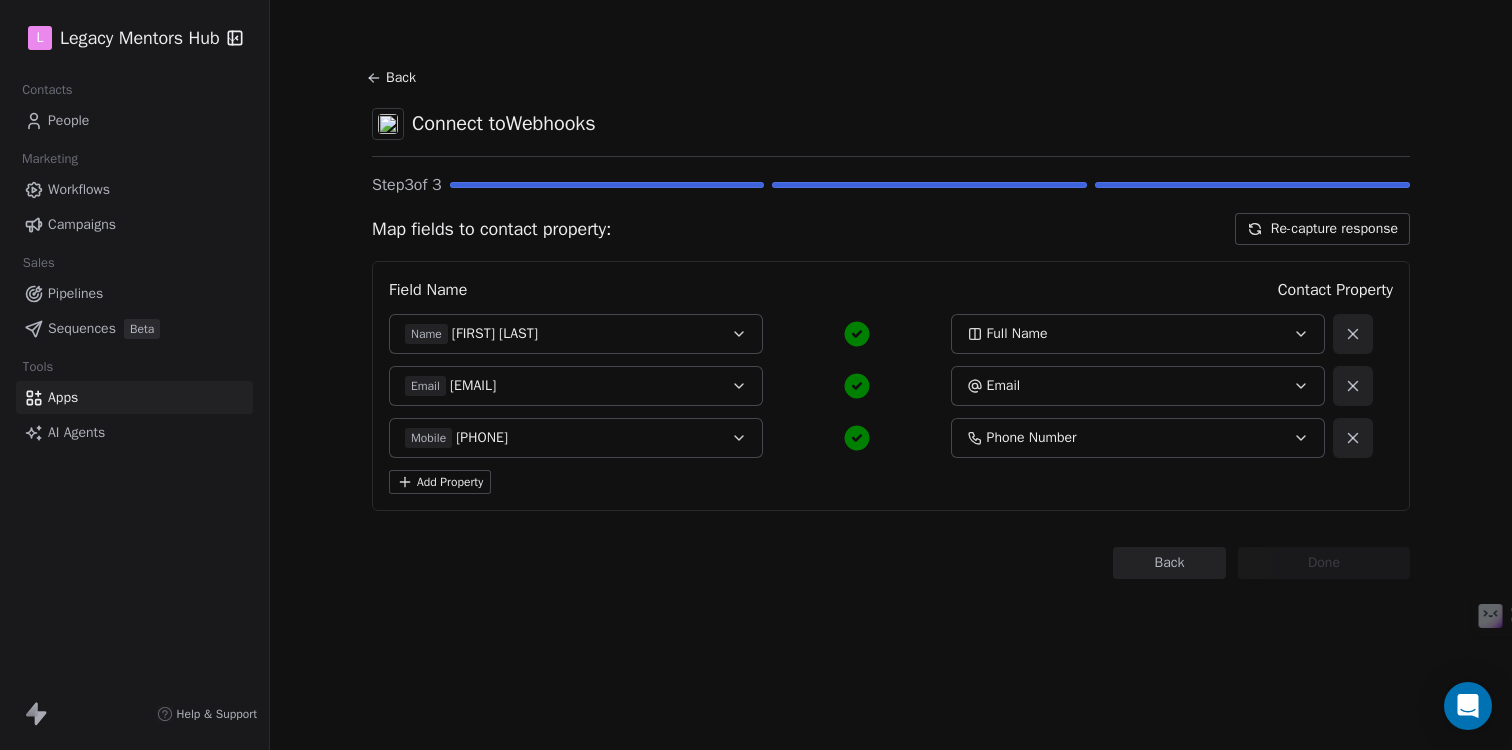 click on "Re-capture response" at bounding box center [1322, 229] 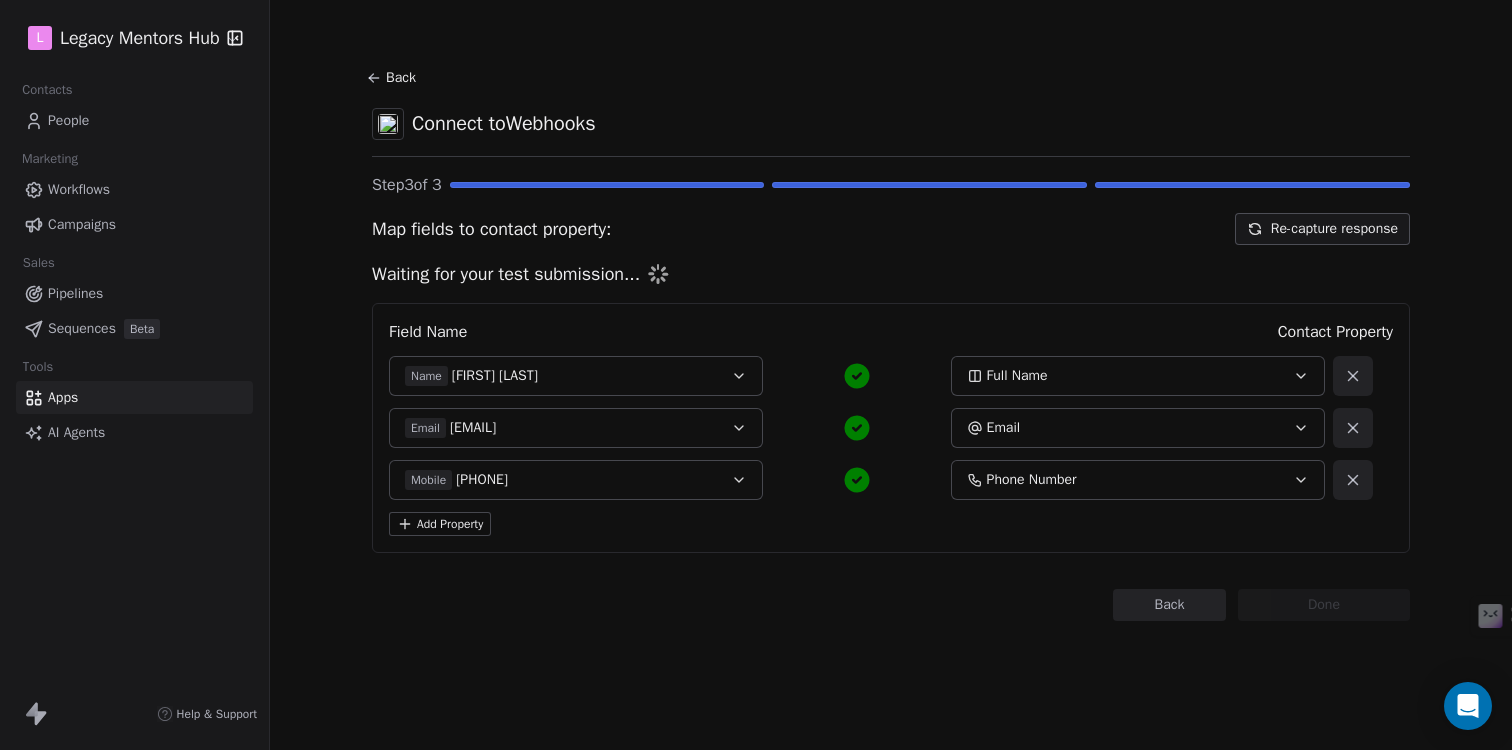 click on "Add Property" at bounding box center [440, 524] 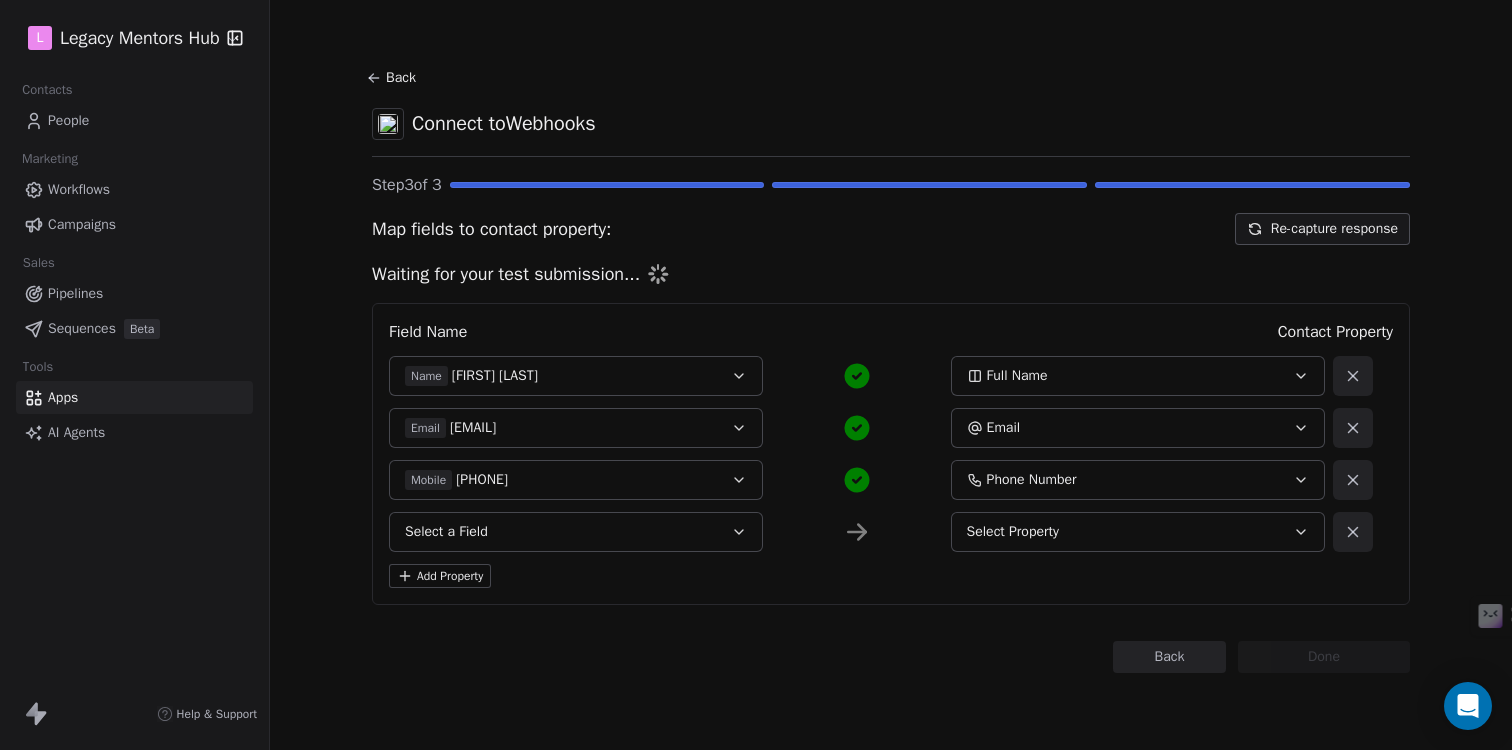 click on "Select a Field" at bounding box center (446, 532) 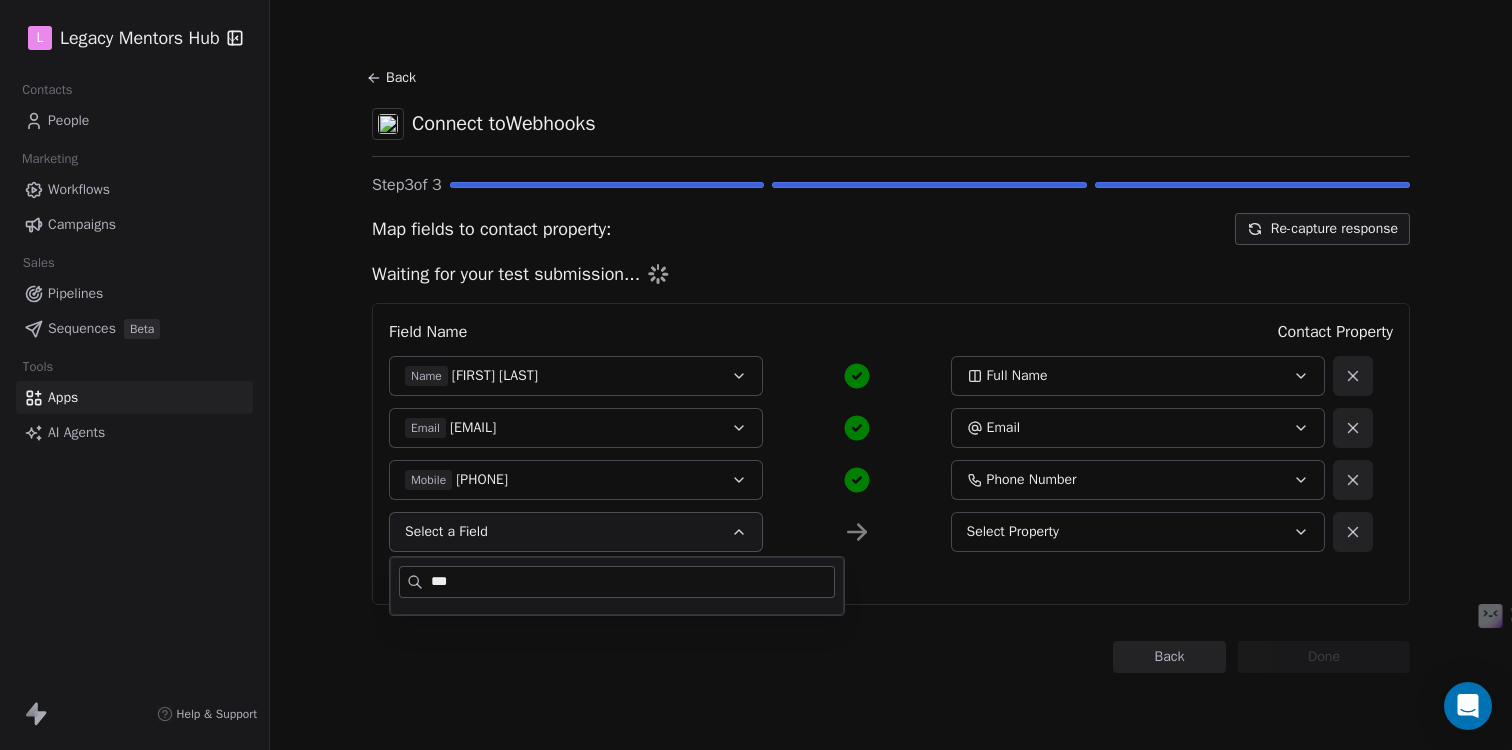 type on "****" 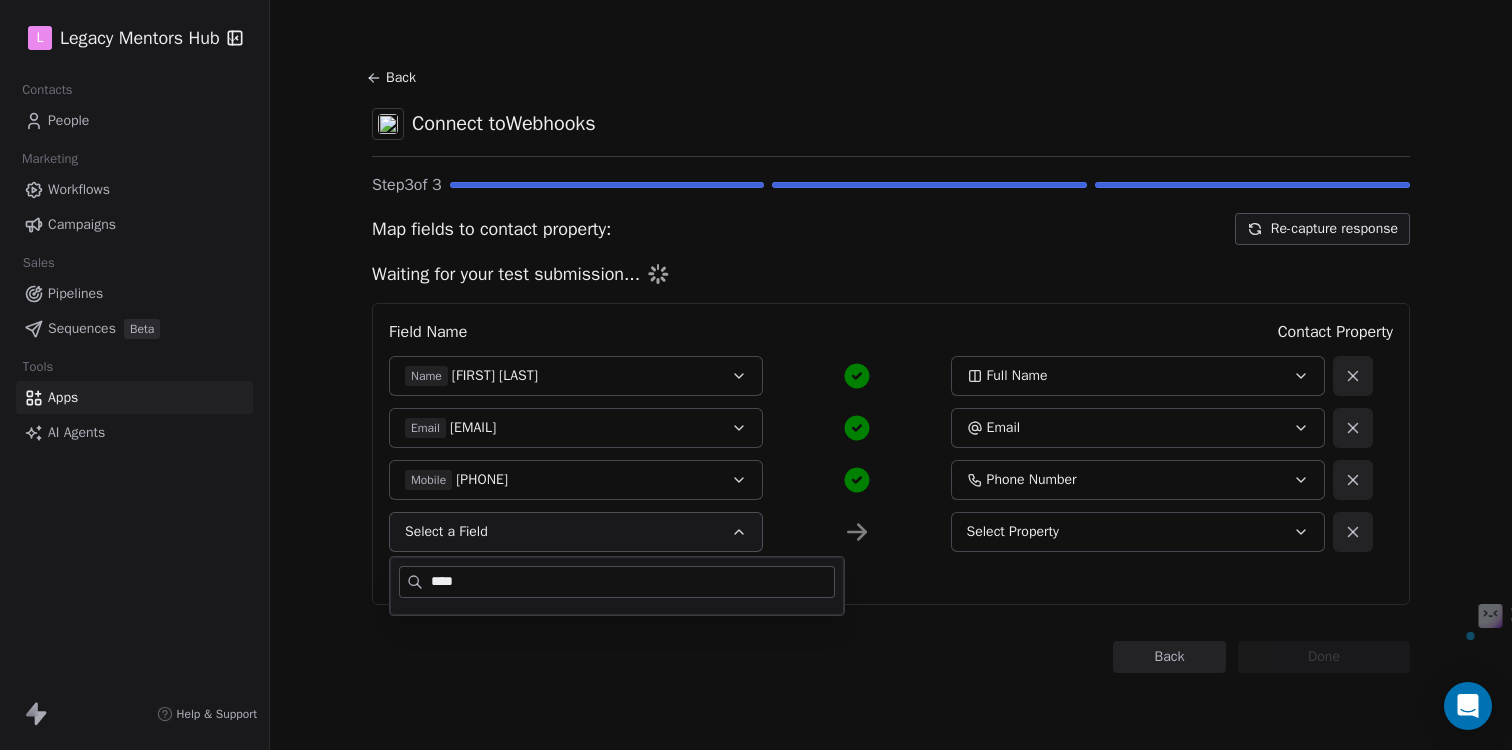type 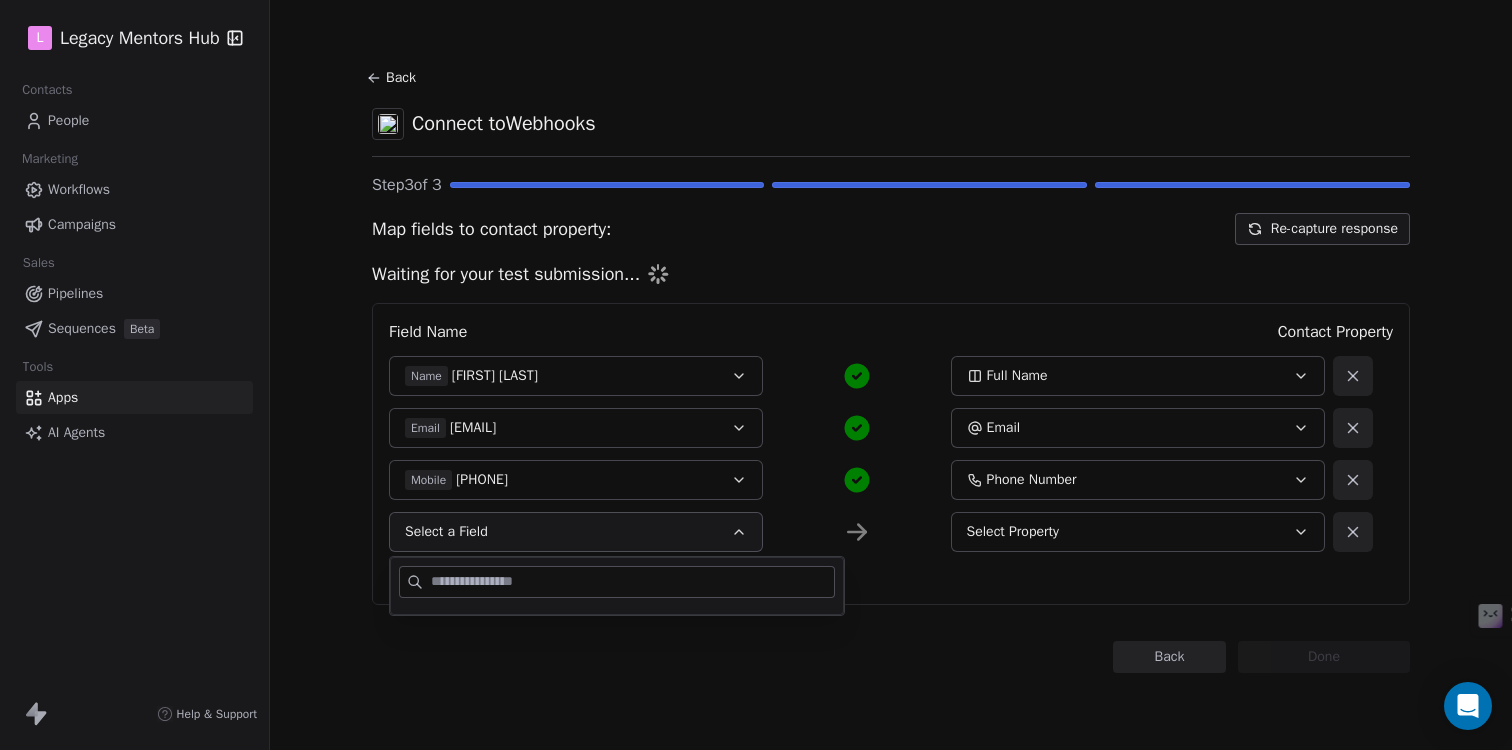 click on "Back Done" at bounding box center (891, 657) 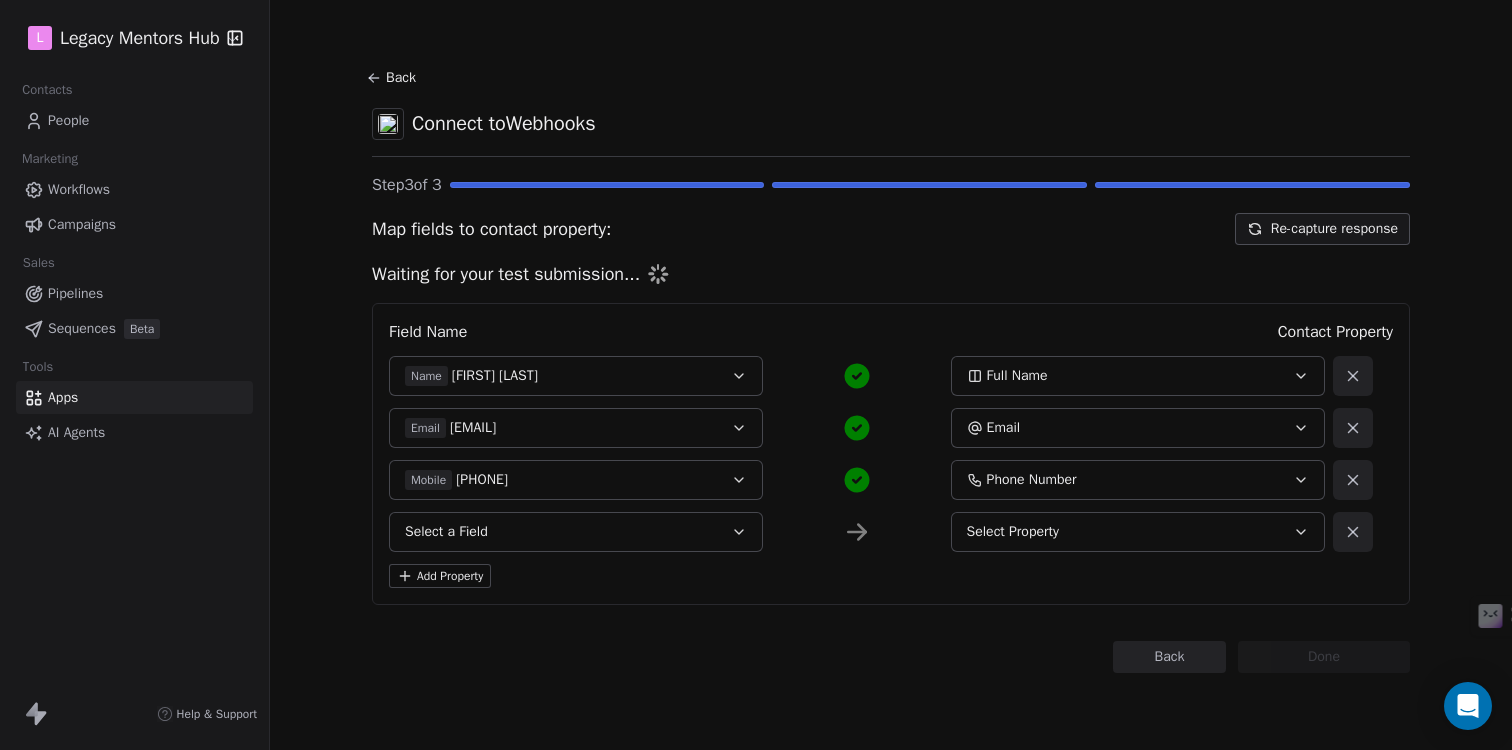 click on "Select a Field" at bounding box center (576, 532) 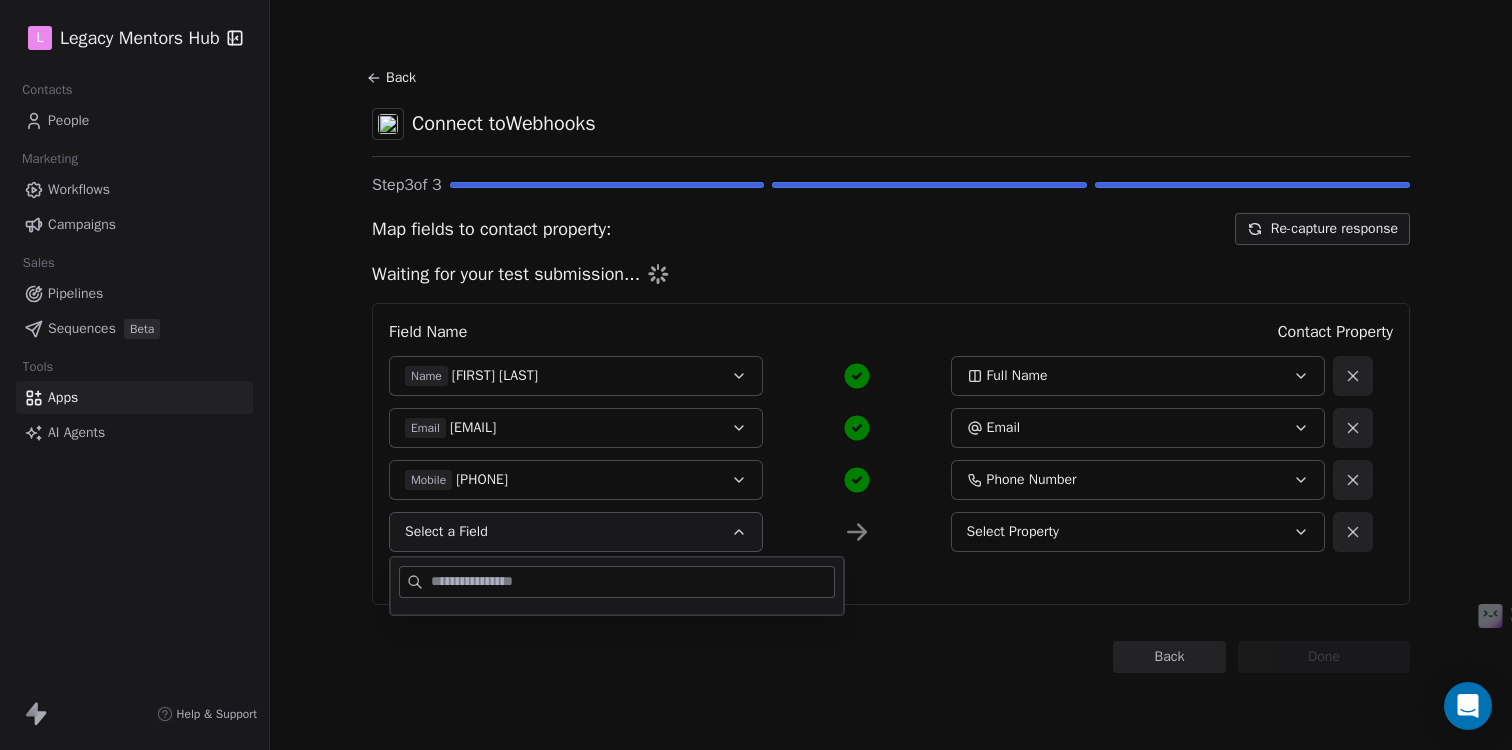 click on "Back Done" at bounding box center [891, 657] 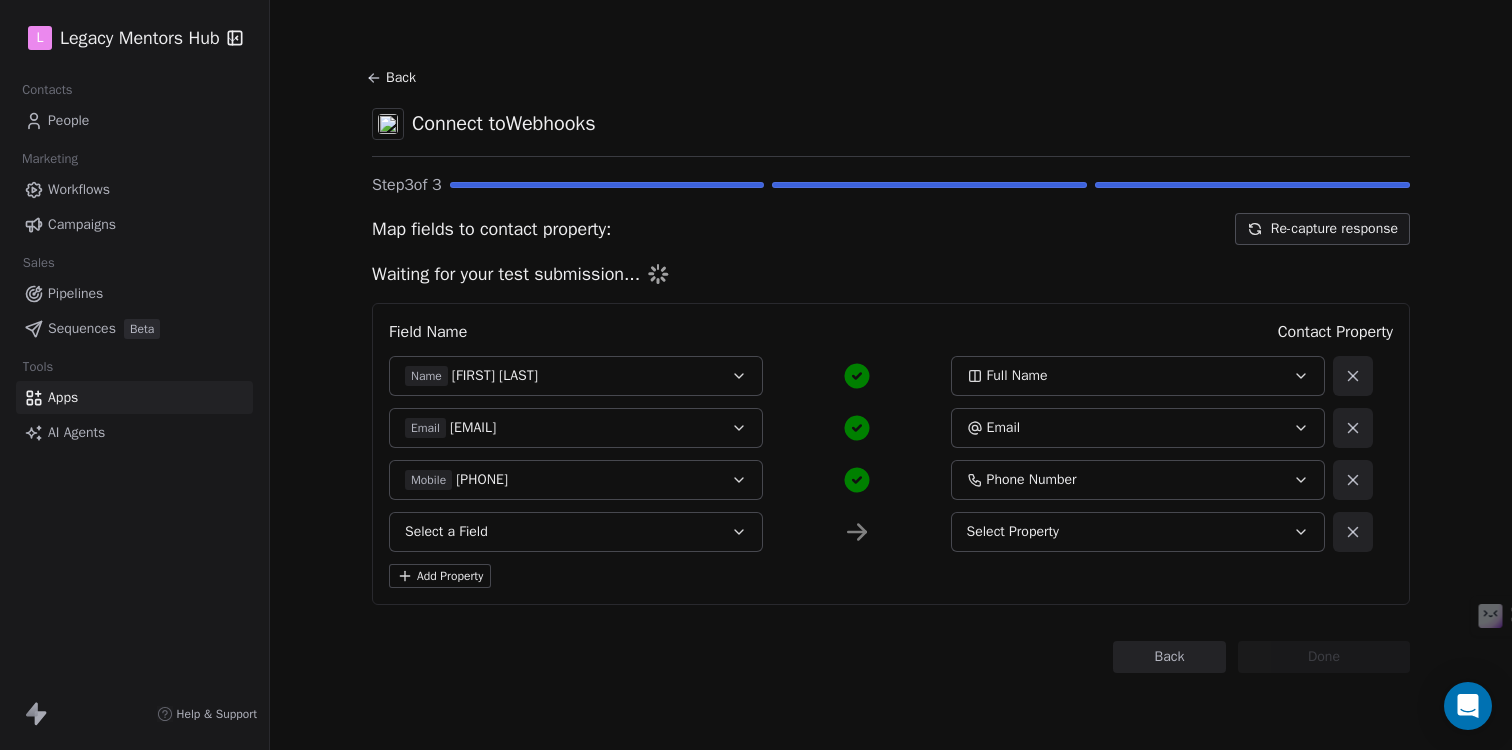 click on "Select Property" at bounding box center (1121, 532) 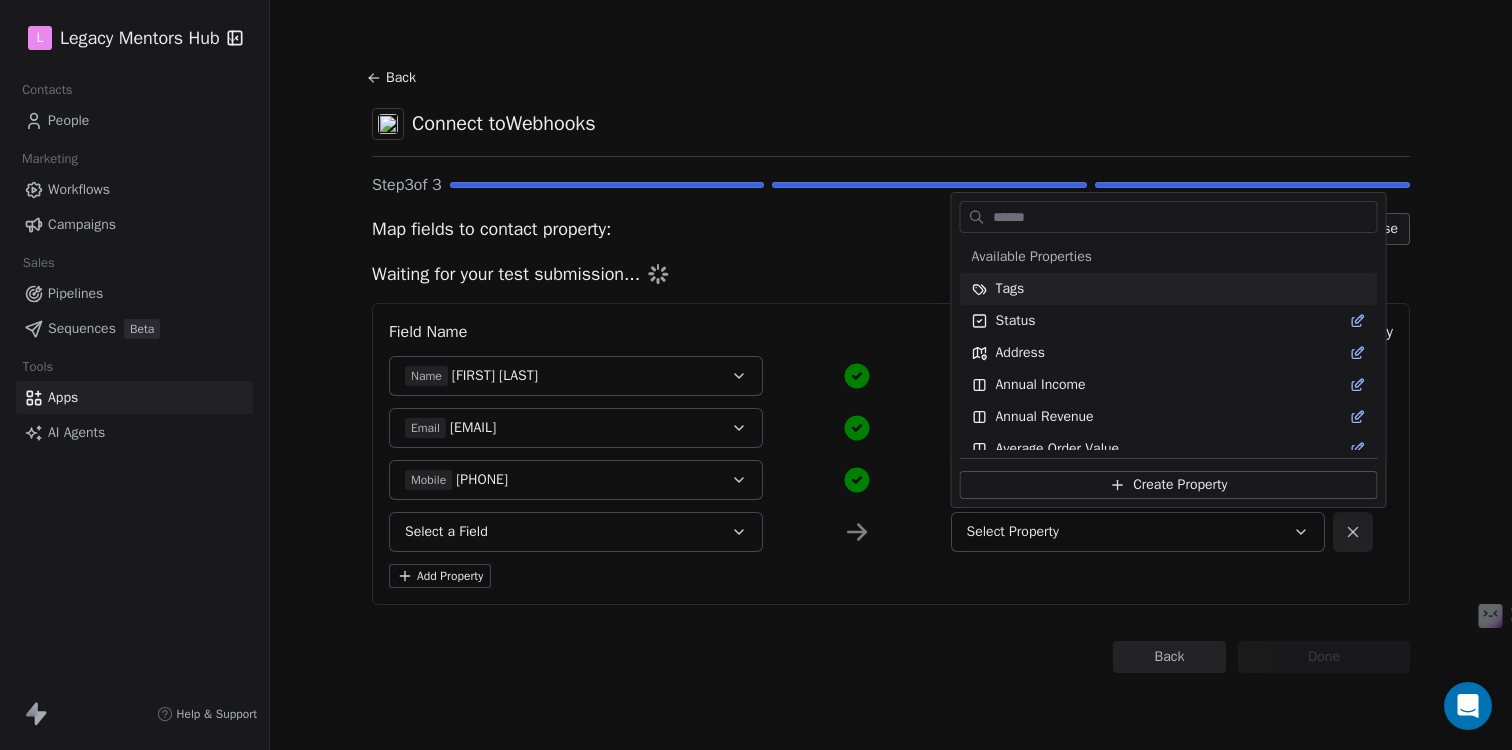 click on "Field Name Contact Property Name [FIRST] [LAST] Email [EMAIL] Email Mobile [PHONE] Phone Number Select a Field Select Property Add Property Back Done Available Properties Tags Status Address Annual Income Annual Revenue Average Order Value Birthday Browser Challenges [CITY] Contact Source Country Created Date Current Profession Customer Lifetime Value Department Device Email Email Verification Status Facebook First Name First Purchase Date Full Name Gender Job Title Language Last Activity Date Last Name Last Abandoned Date Last Purchase Date LinkedIn Marketing Contact Status Email Marketing Consent MRR Next Billing Date NPS Score Occupation Orders Count [PERSONAL_TERM] Phone Number Subscription Activated Date Team Size" at bounding box center [756, 375] 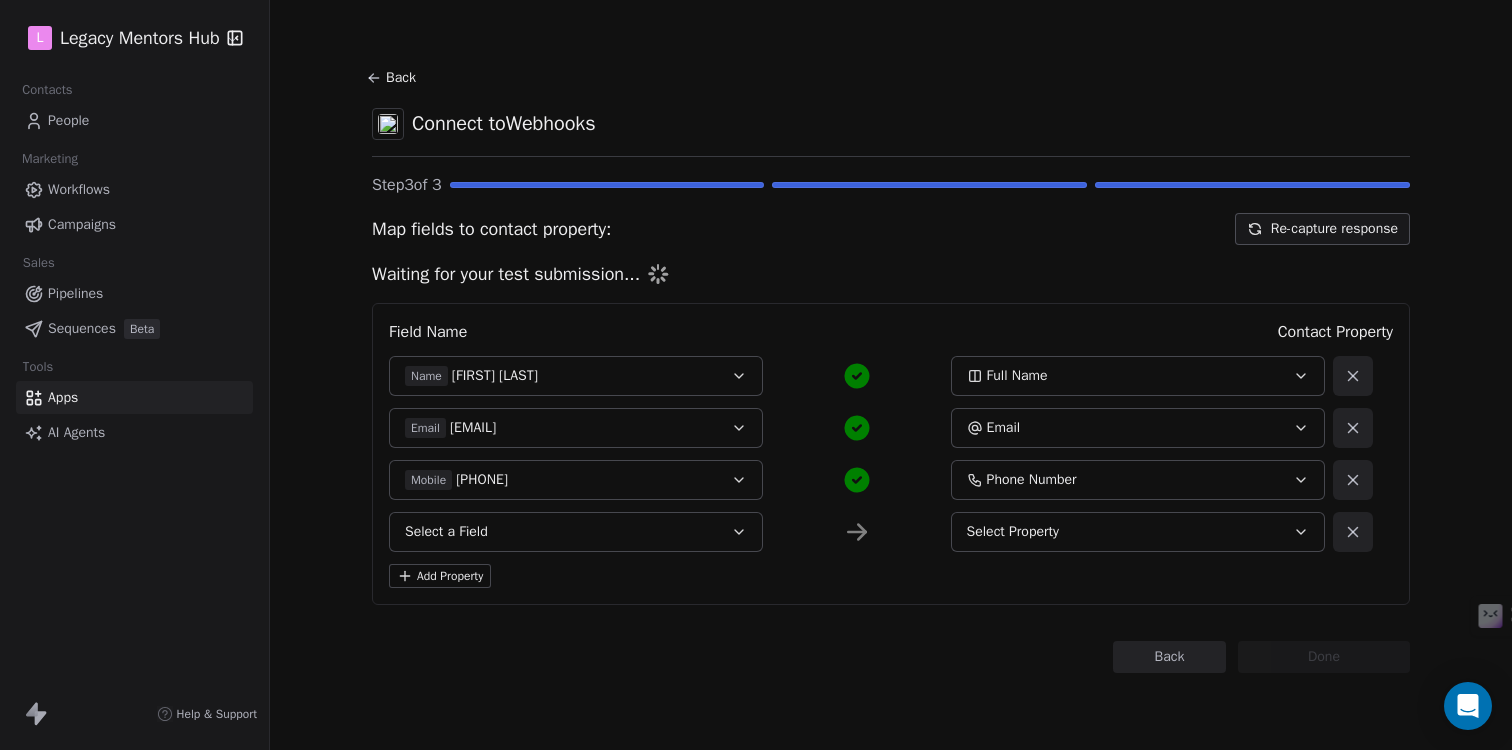 click on "Select a Field" at bounding box center [576, 532] 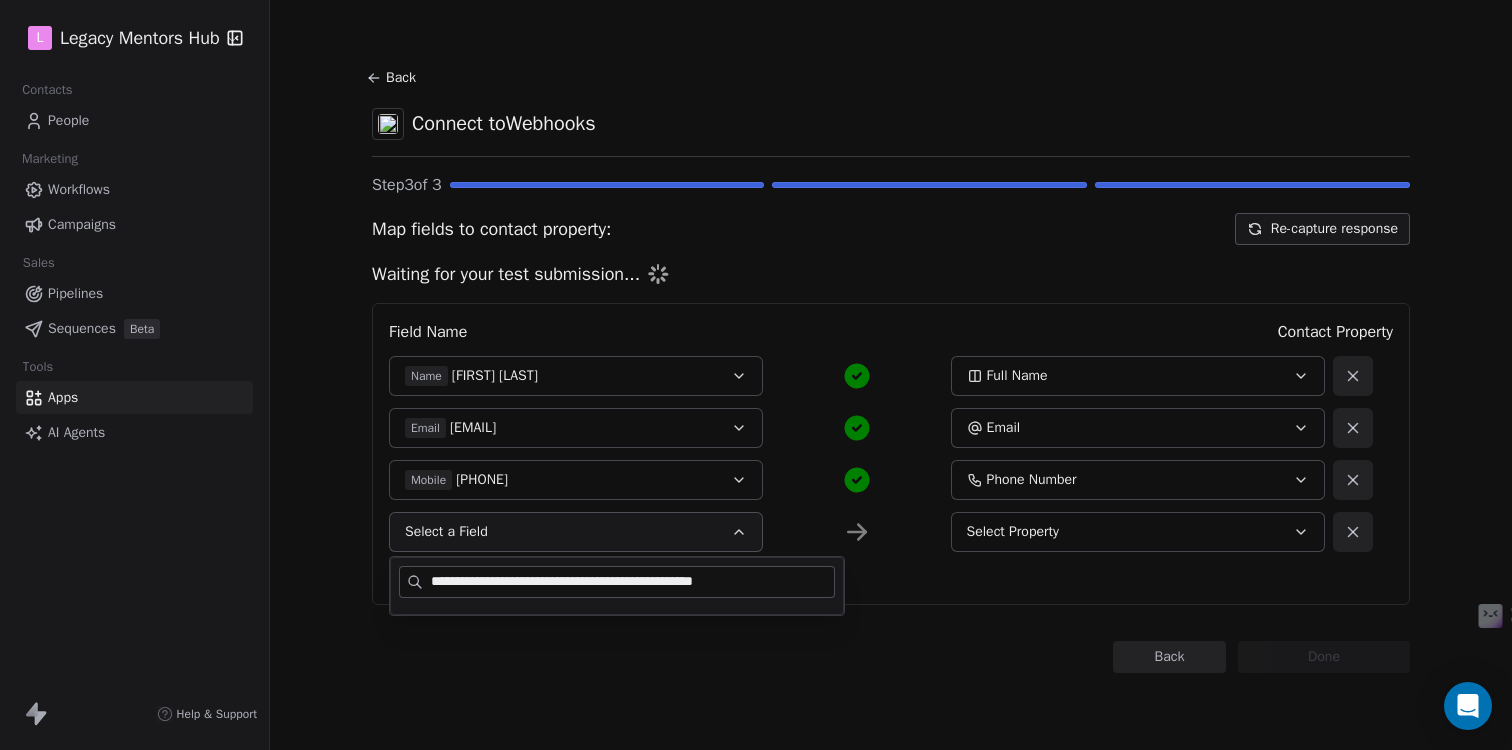 type on "**********" 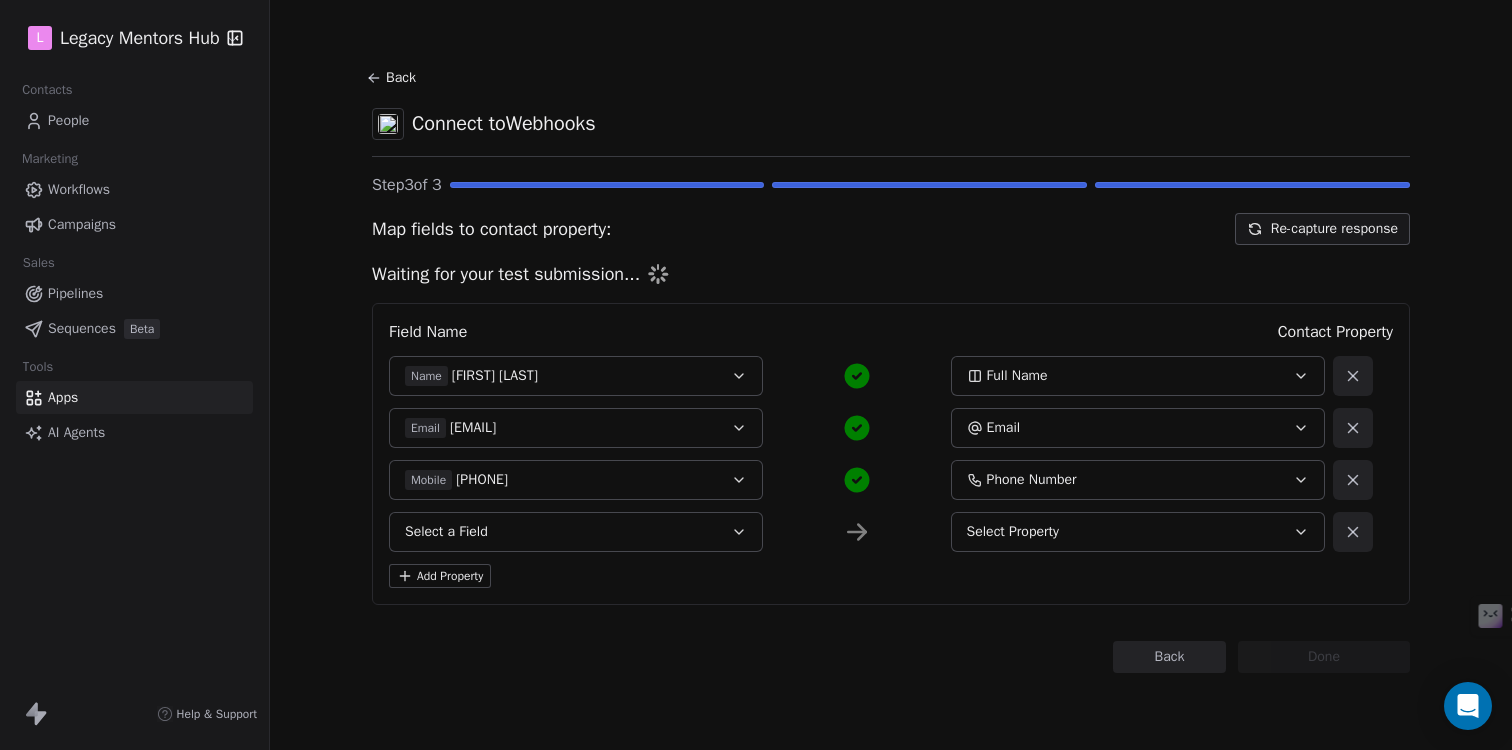 click on "Select a Field" at bounding box center [576, 532] 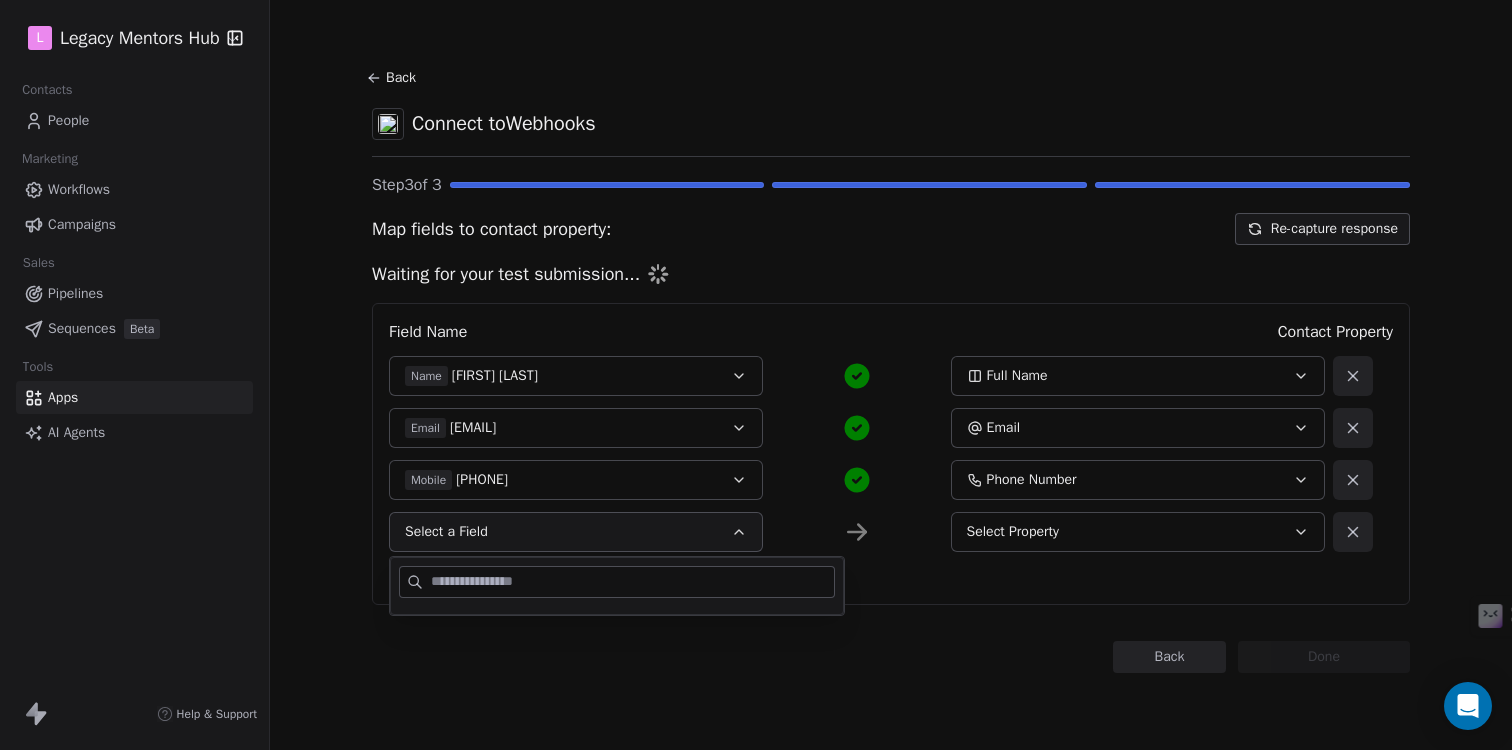 click at bounding box center (632, 582) 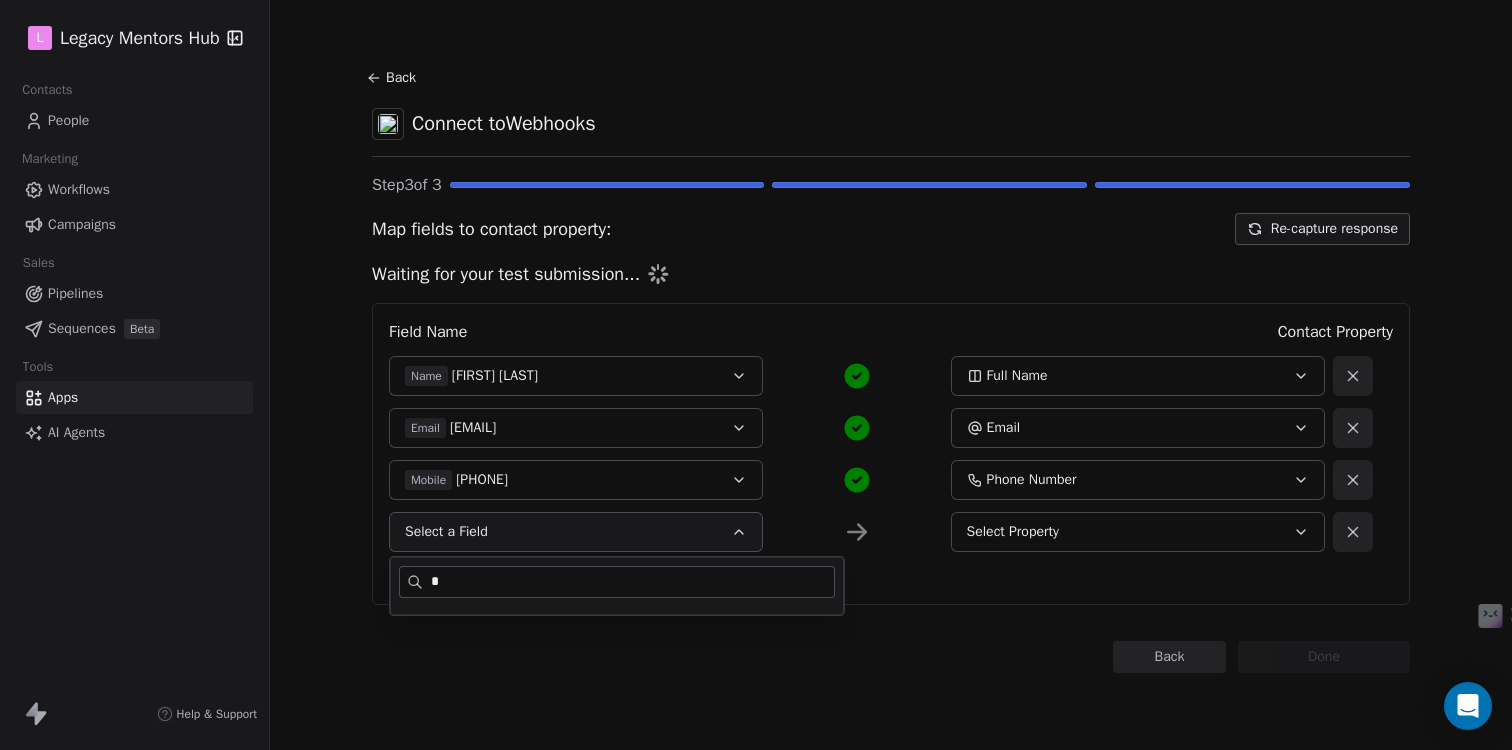 type on "*" 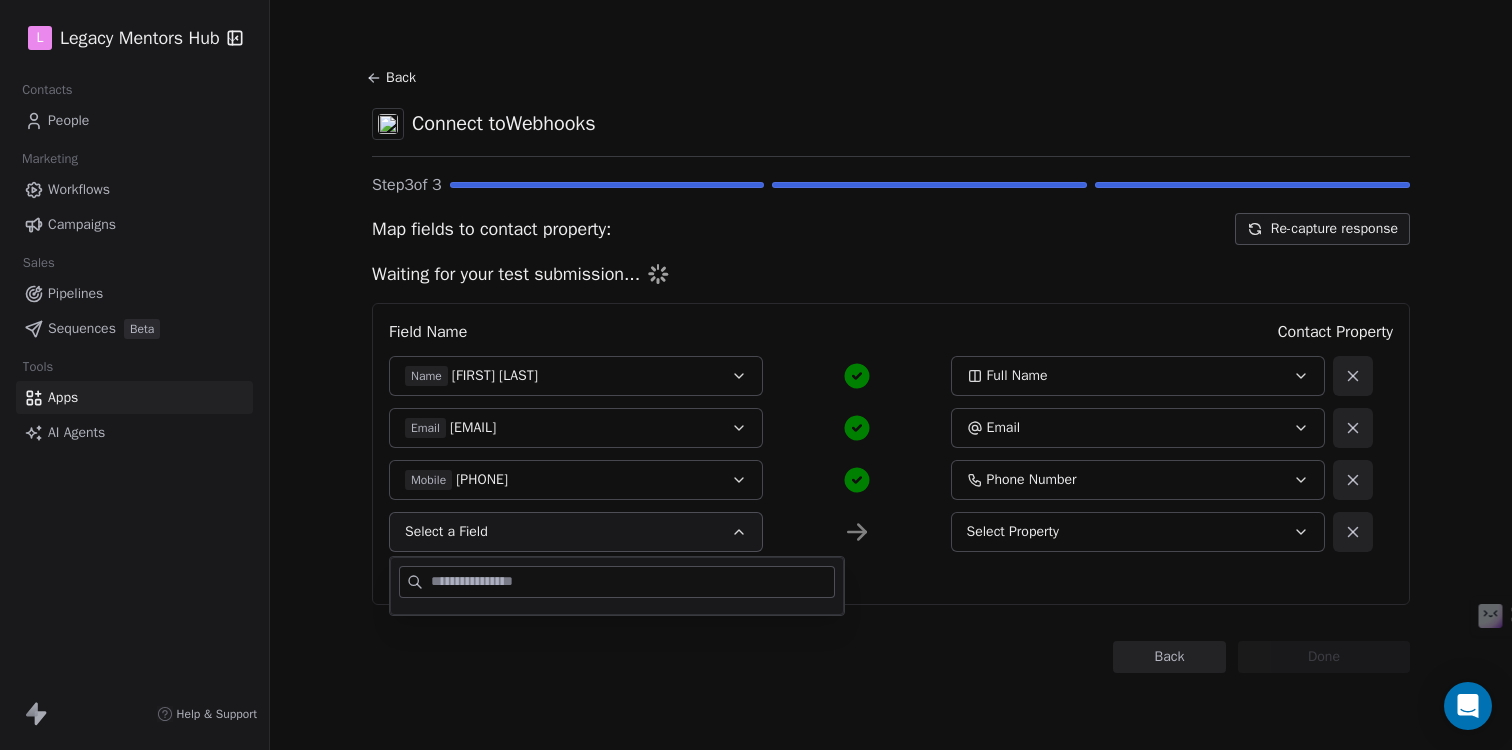 type 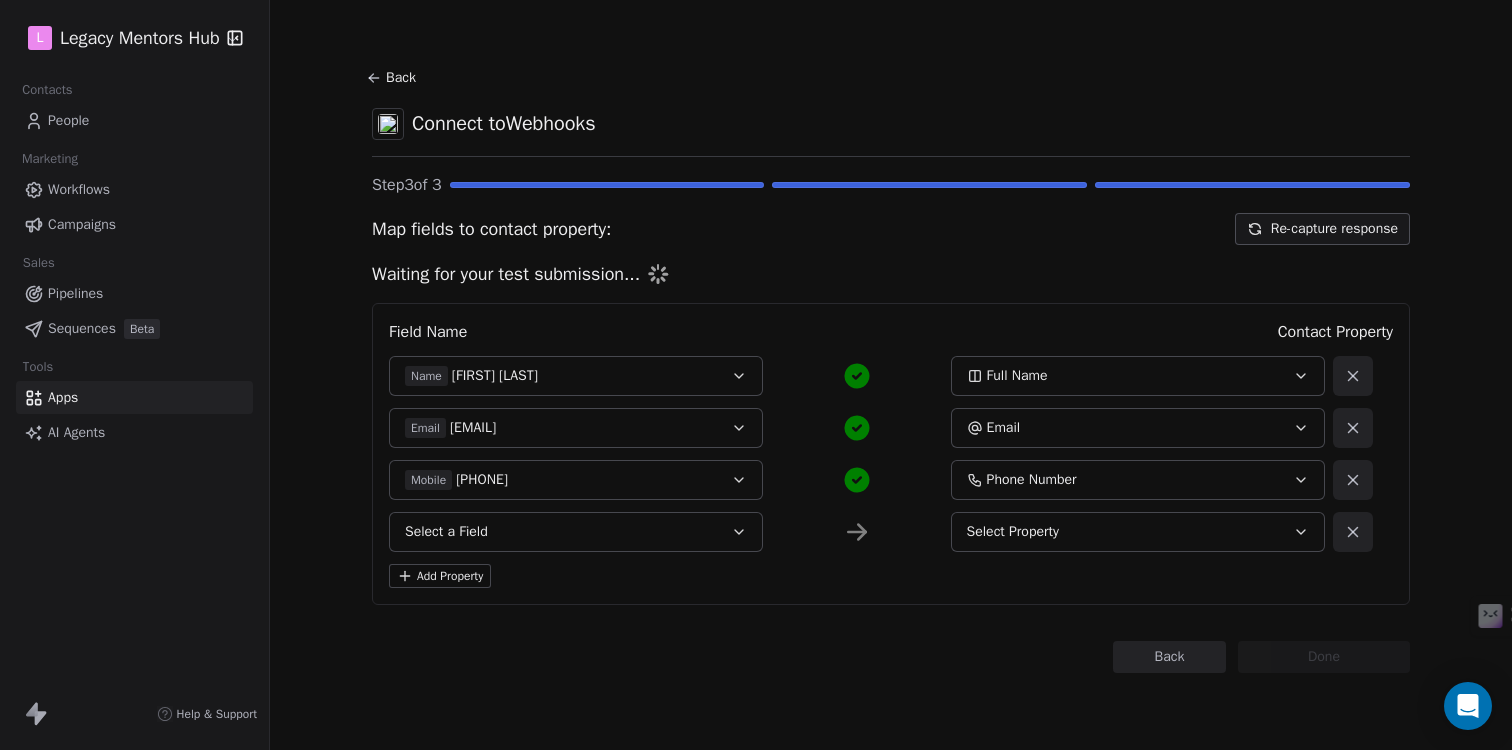 click on "Back" at bounding box center [1169, 657] 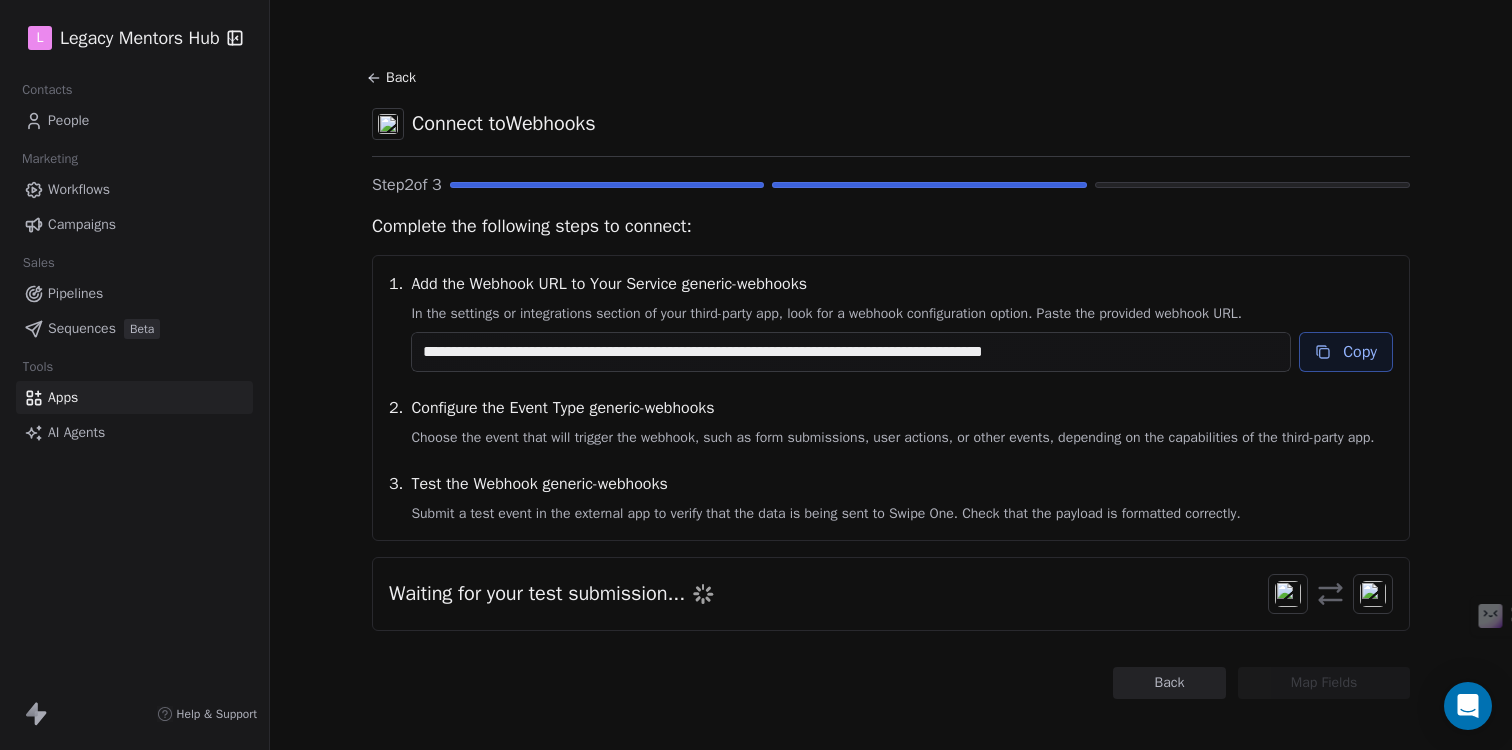 click at bounding box center [1330, 594] 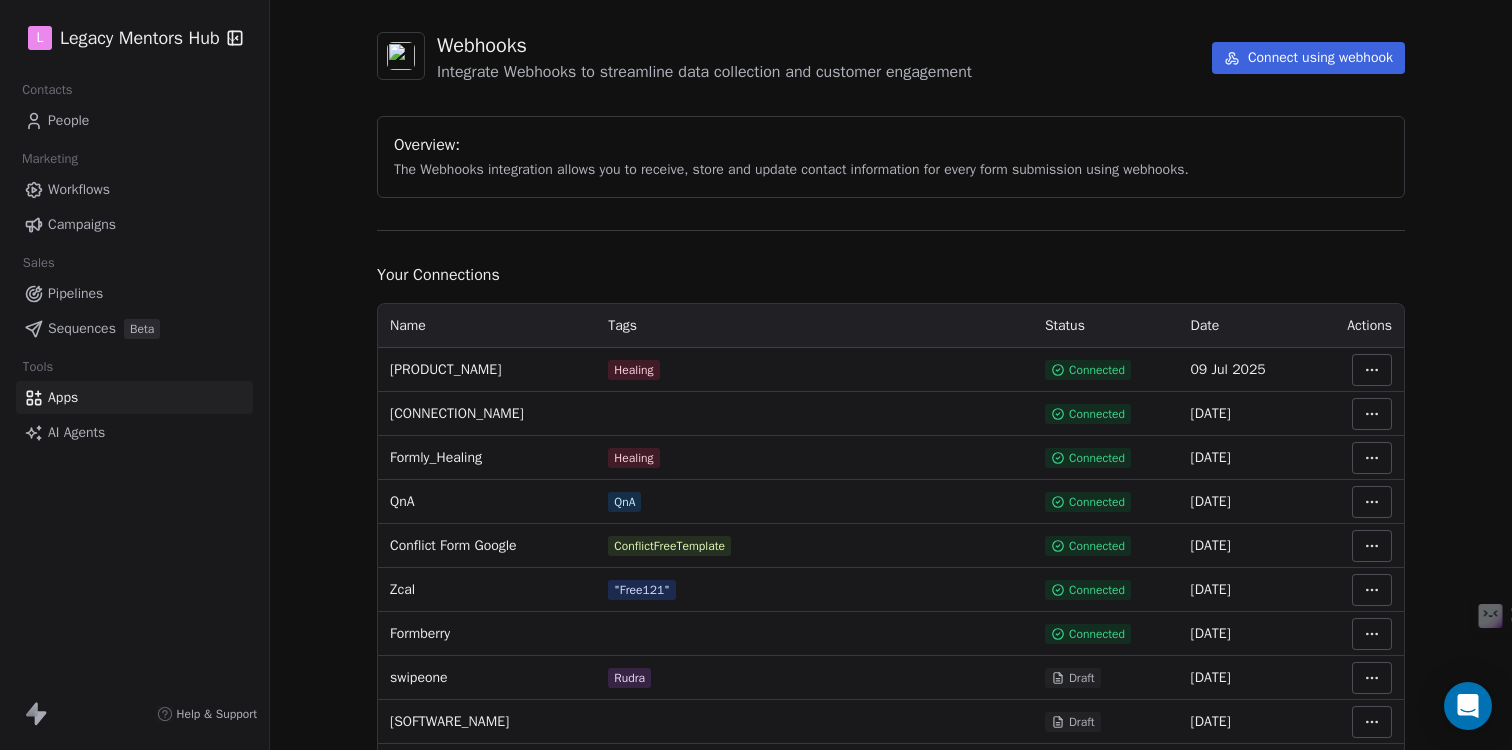 scroll, scrollTop: 235, scrollLeft: 0, axis: vertical 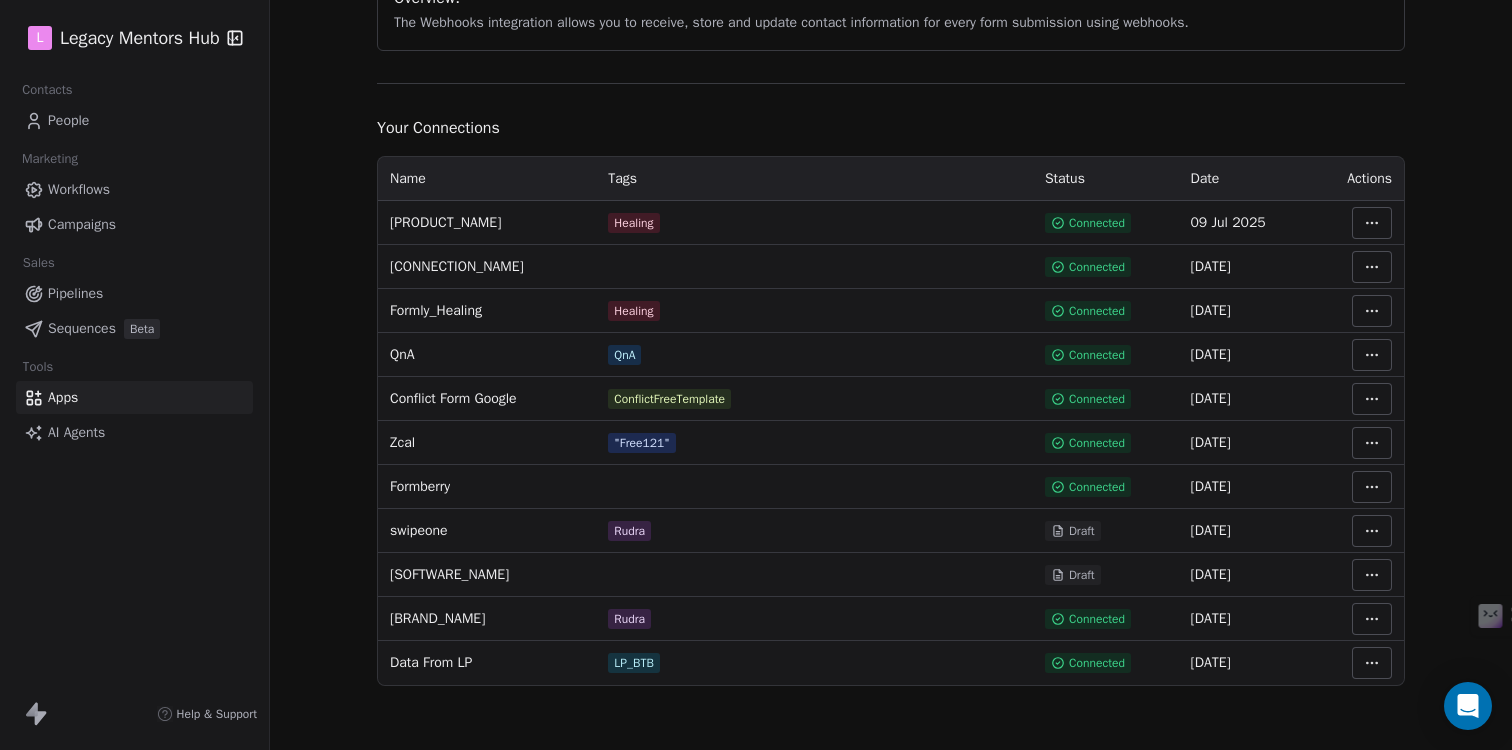 click on "People" at bounding box center [68, 120] 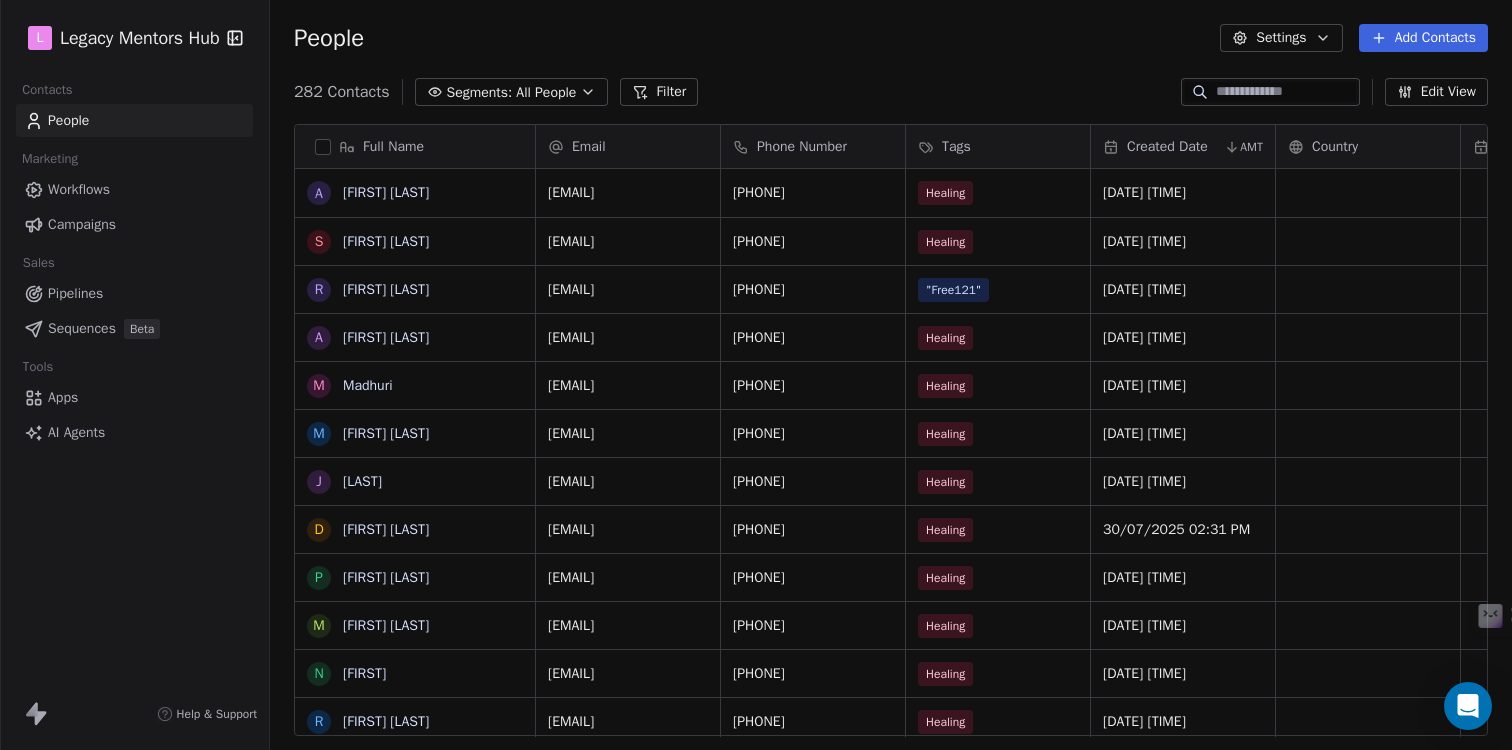 scroll, scrollTop: 0, scrollLeft: 0, axis: both 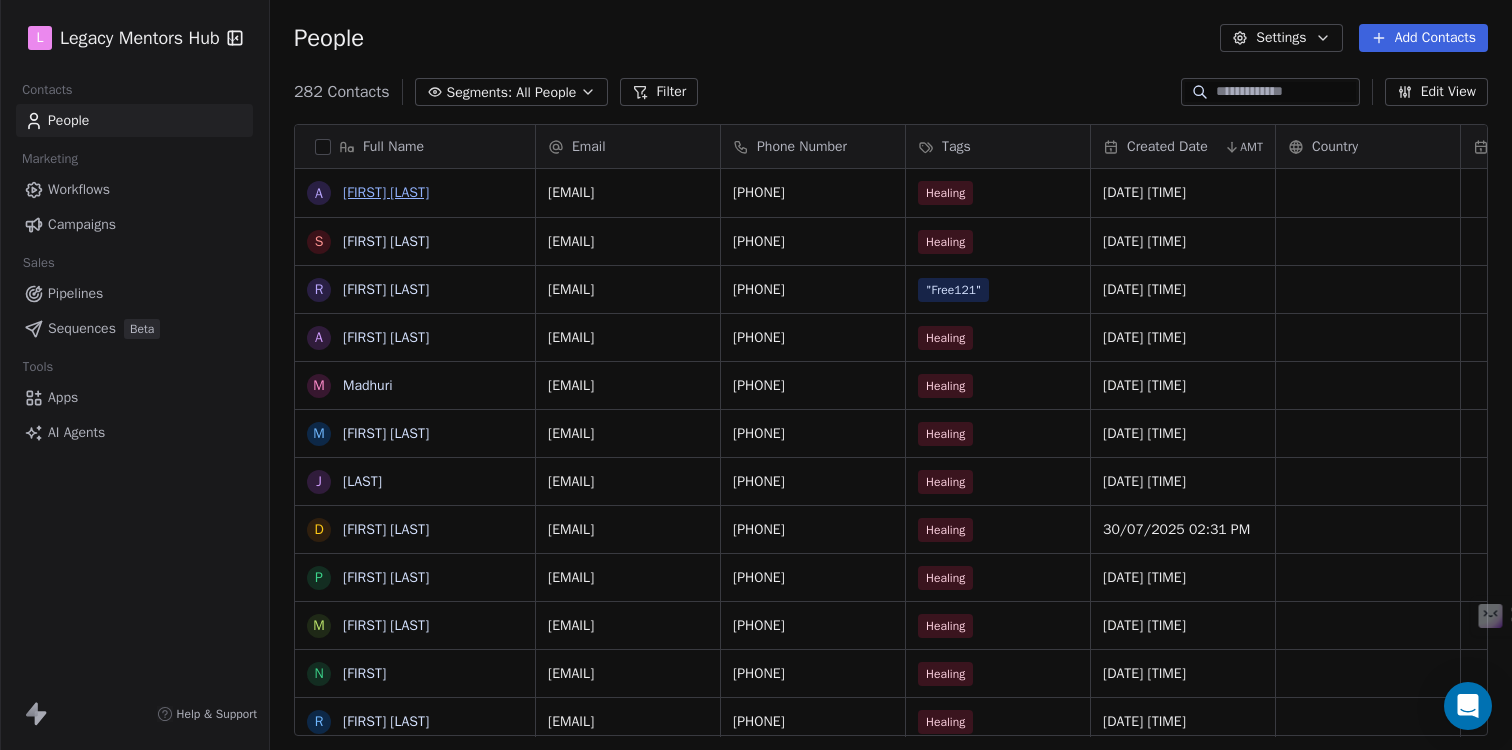 click on "[FIRST] [LAST]" at bounding box center [386, 192] 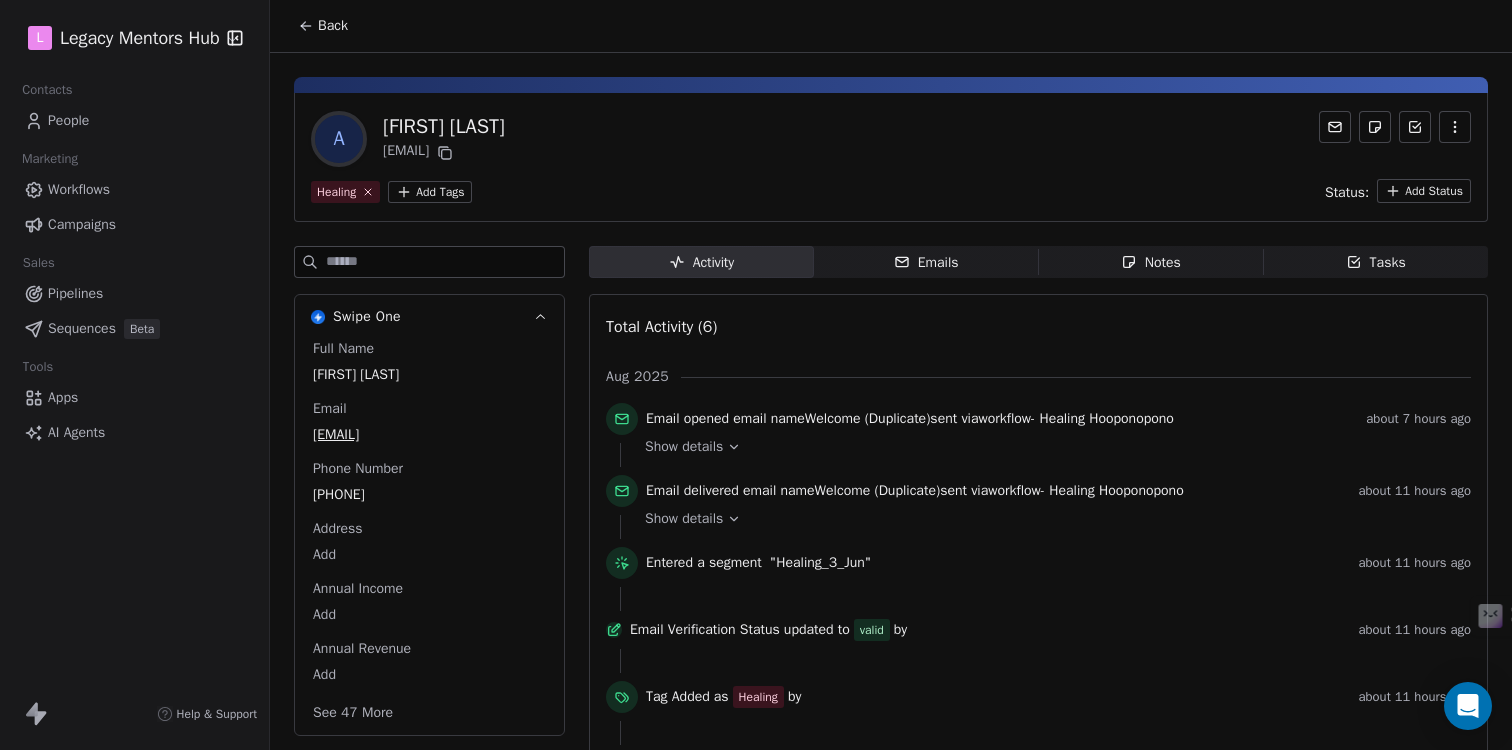 click on "Notes" at bounding box center [1151, 262] 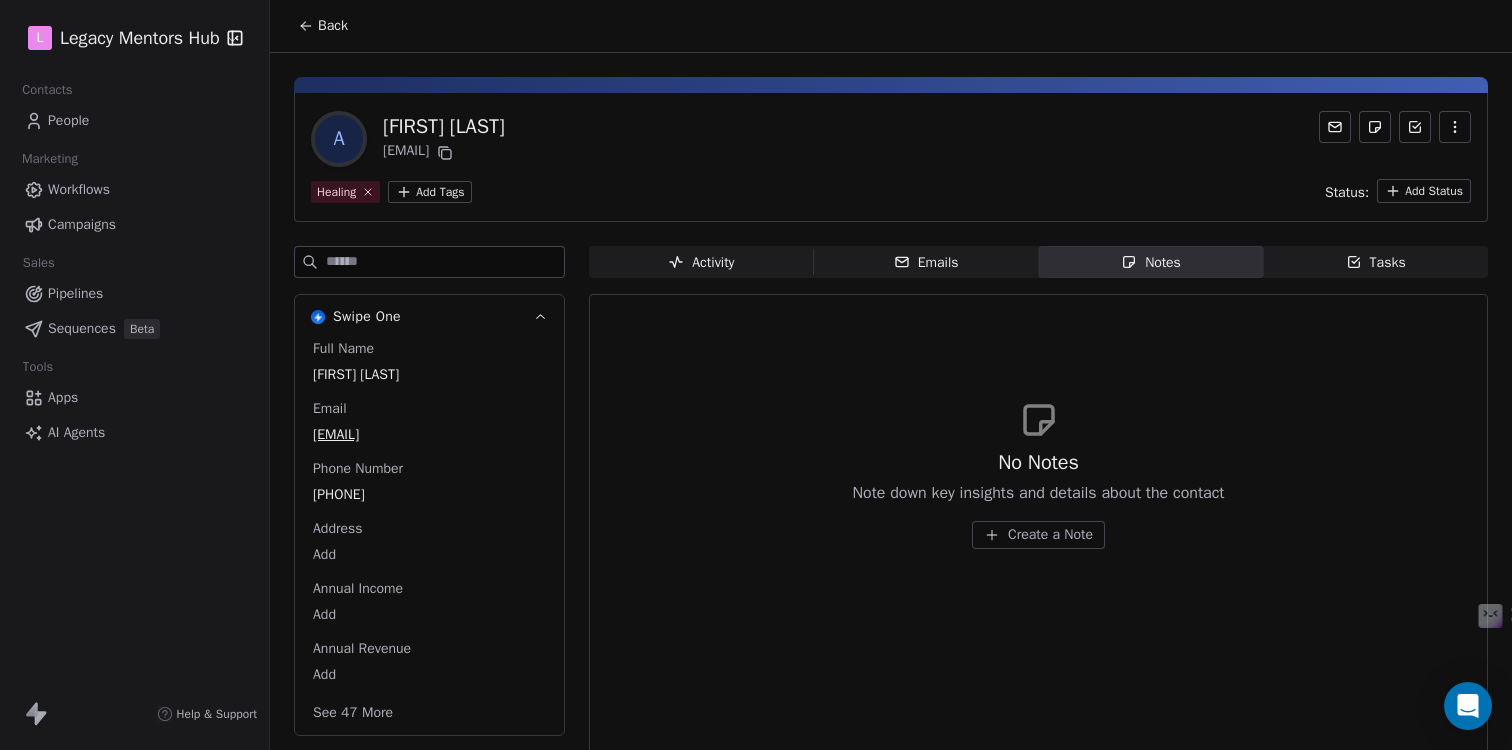 click 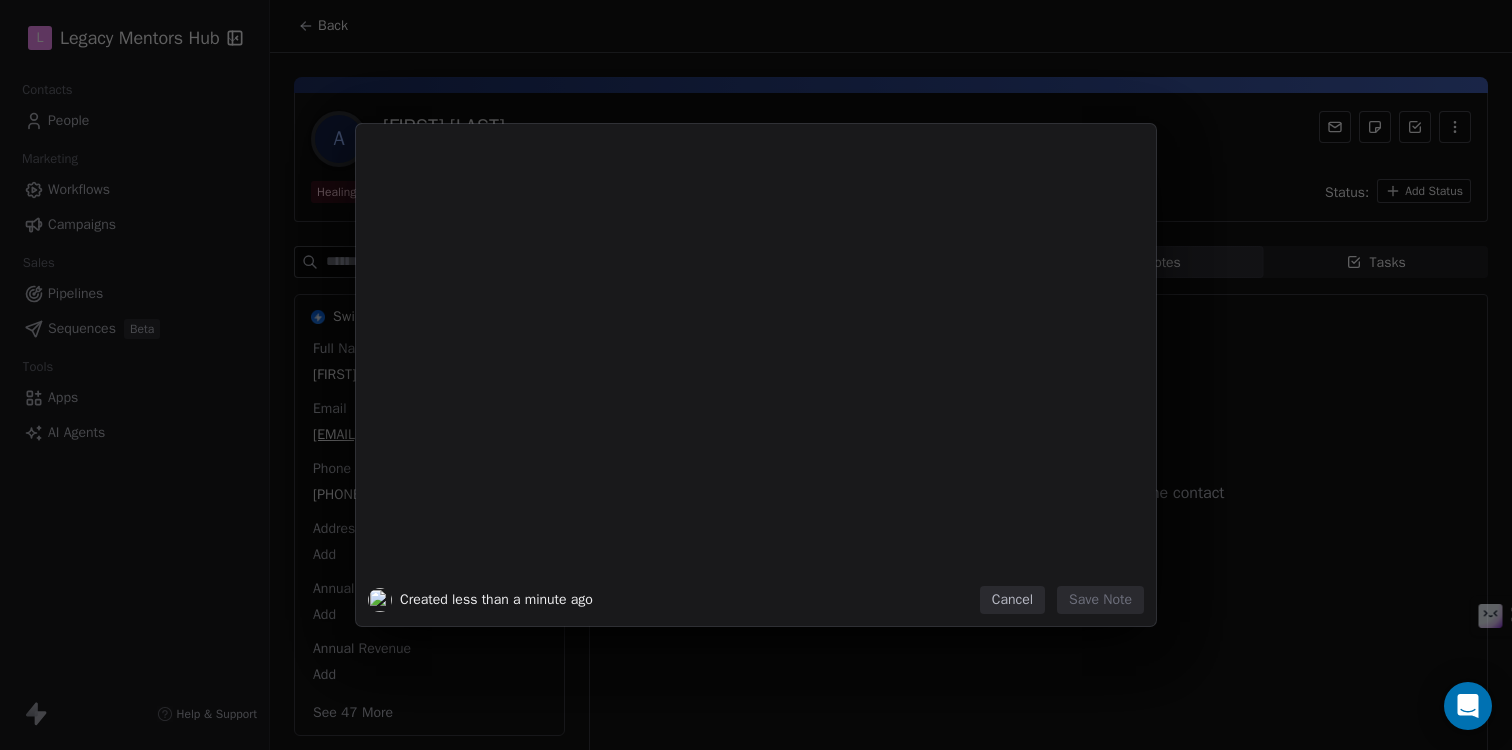 click on "Cancel" at bounding box center [1012, 600] 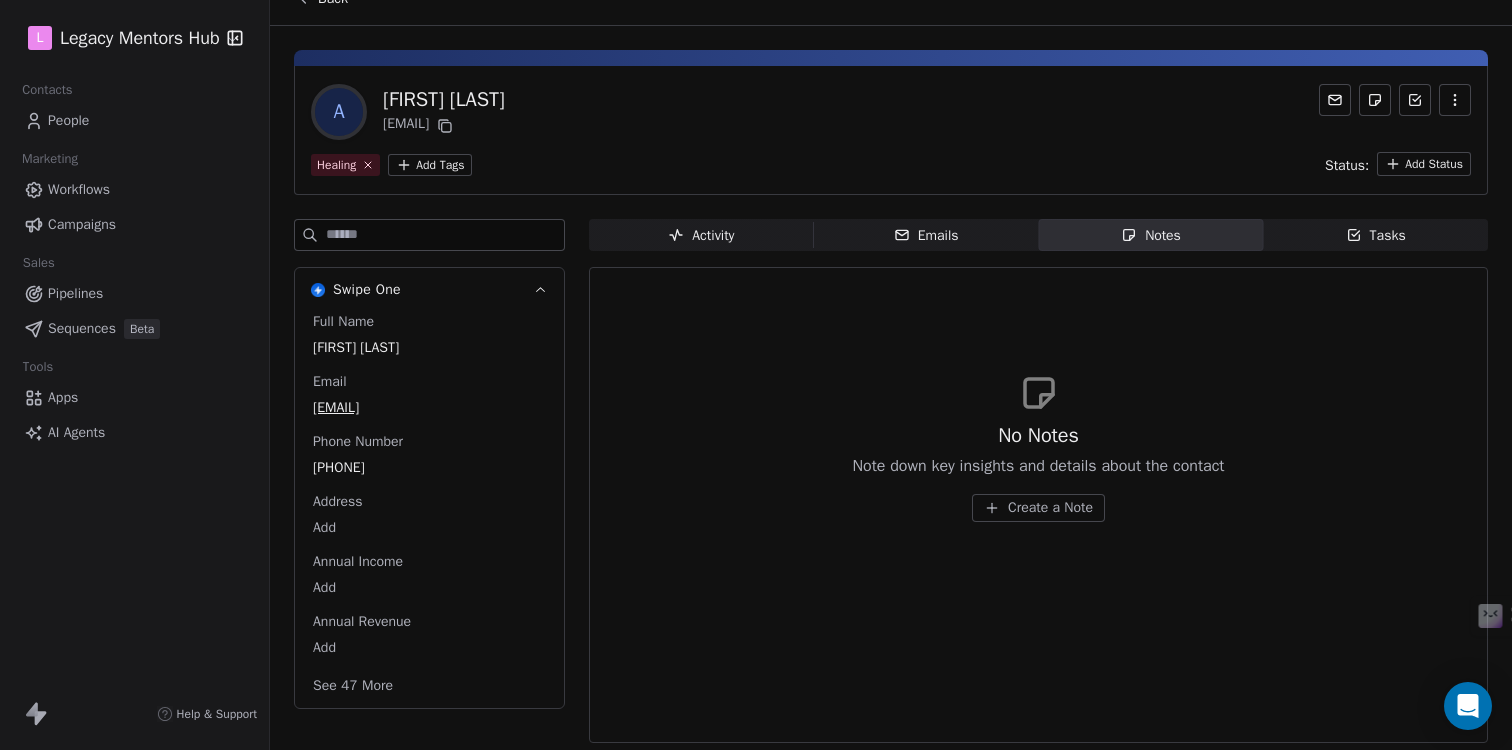 scroll, scrollTop: 32, scrollLeft: 0, axis: vertical 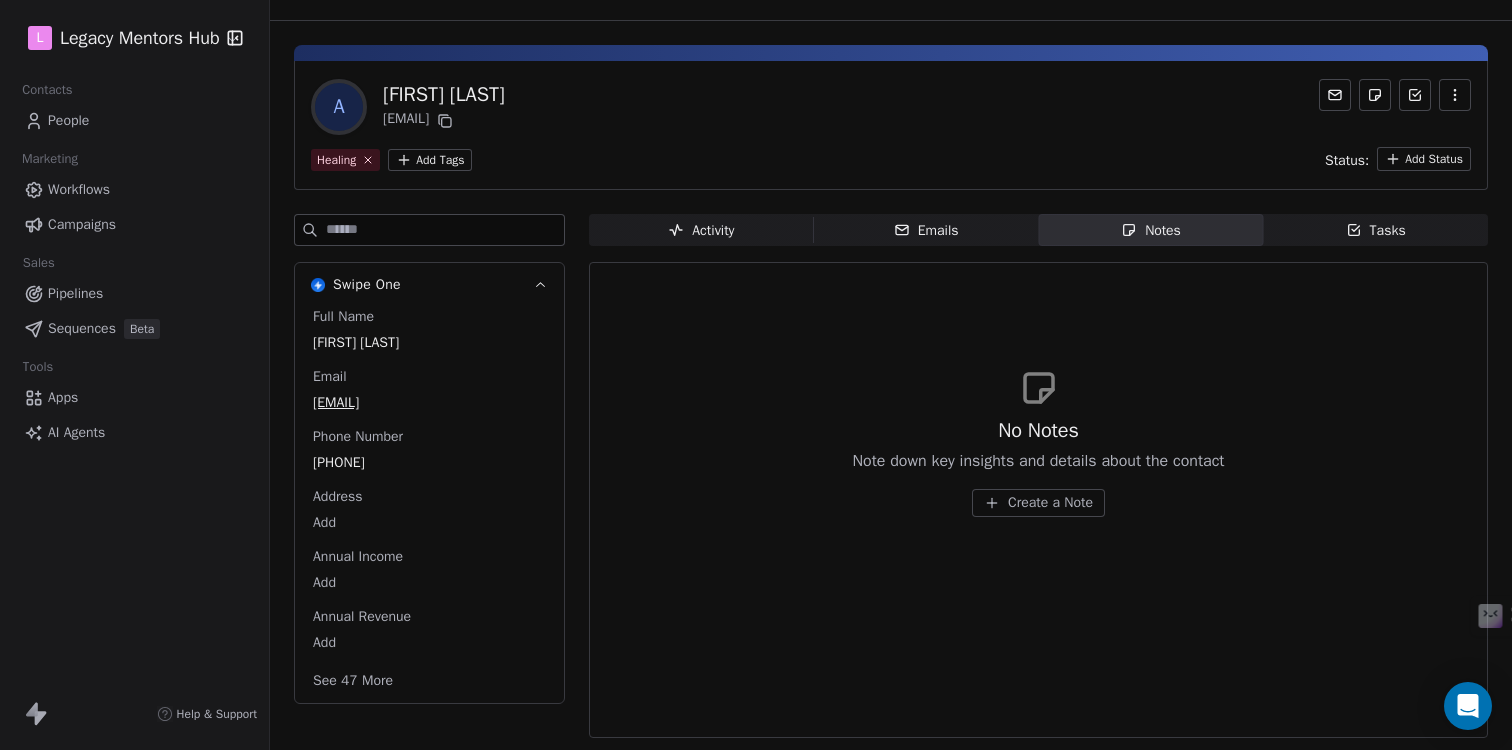 click on "People" at bounding box center (68, 120) 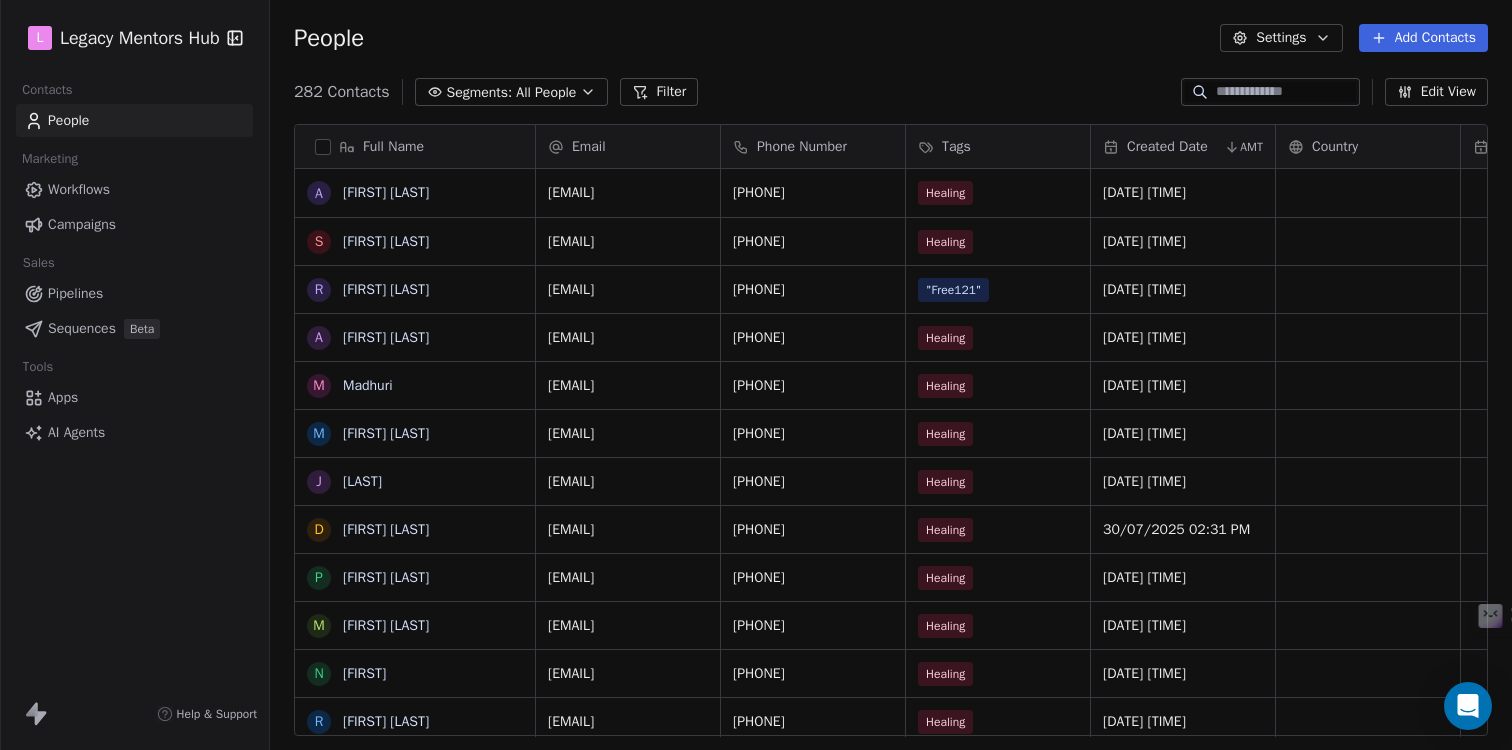 scroll, scrollTop: 0, scrollLeft: 0, axis: both 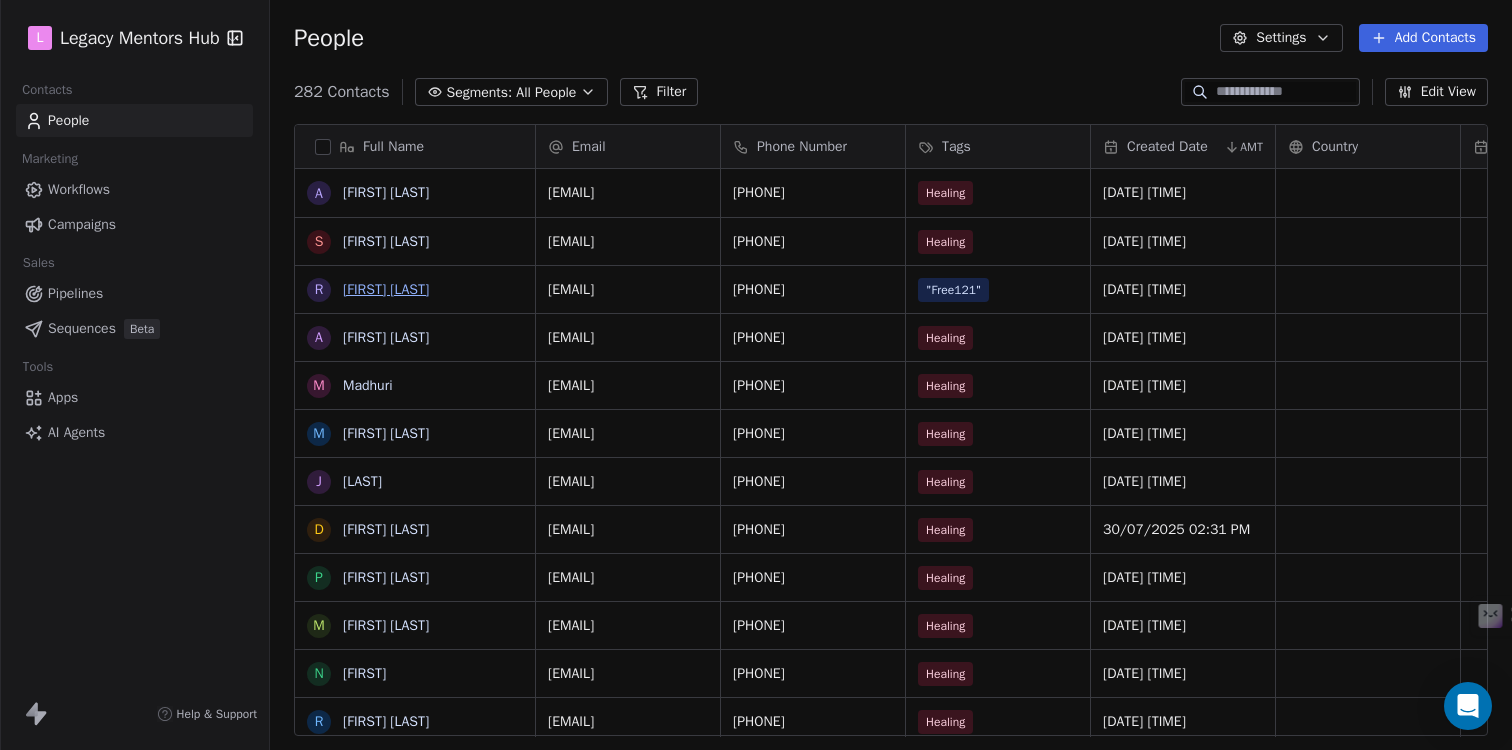 click on "[FIRST] [LAST]" at bounding box center [386, 289] 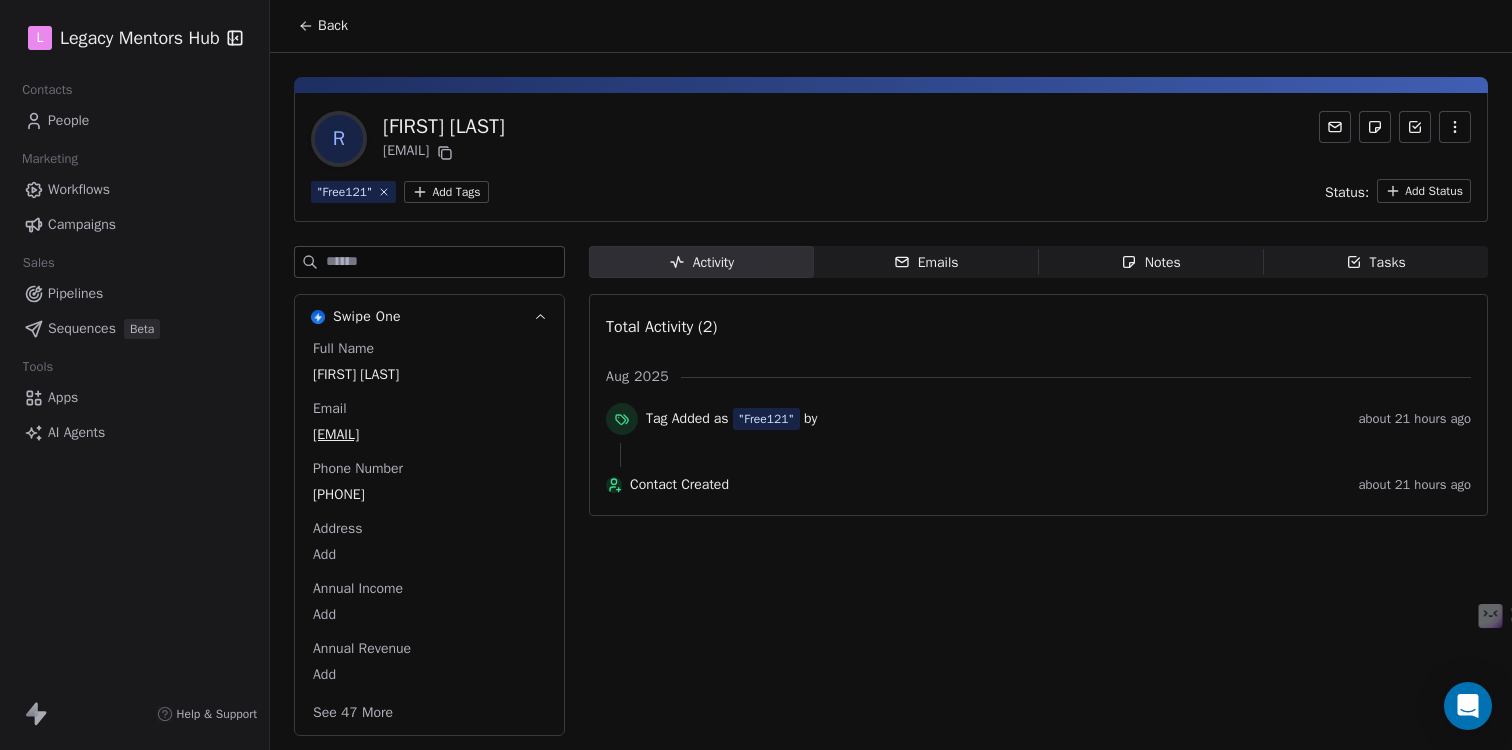 click on "Notes   Notes" at bounding box center [1151, 262] 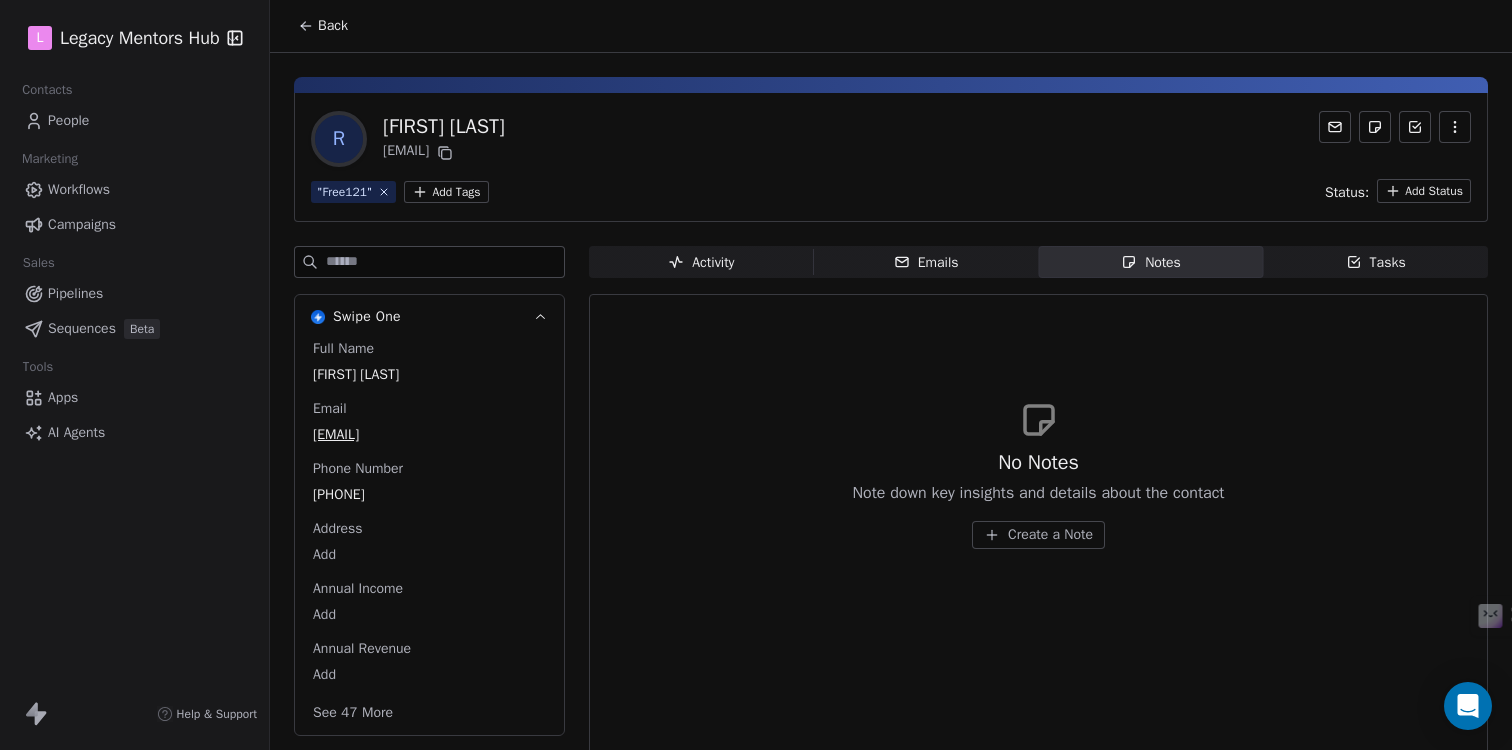 click 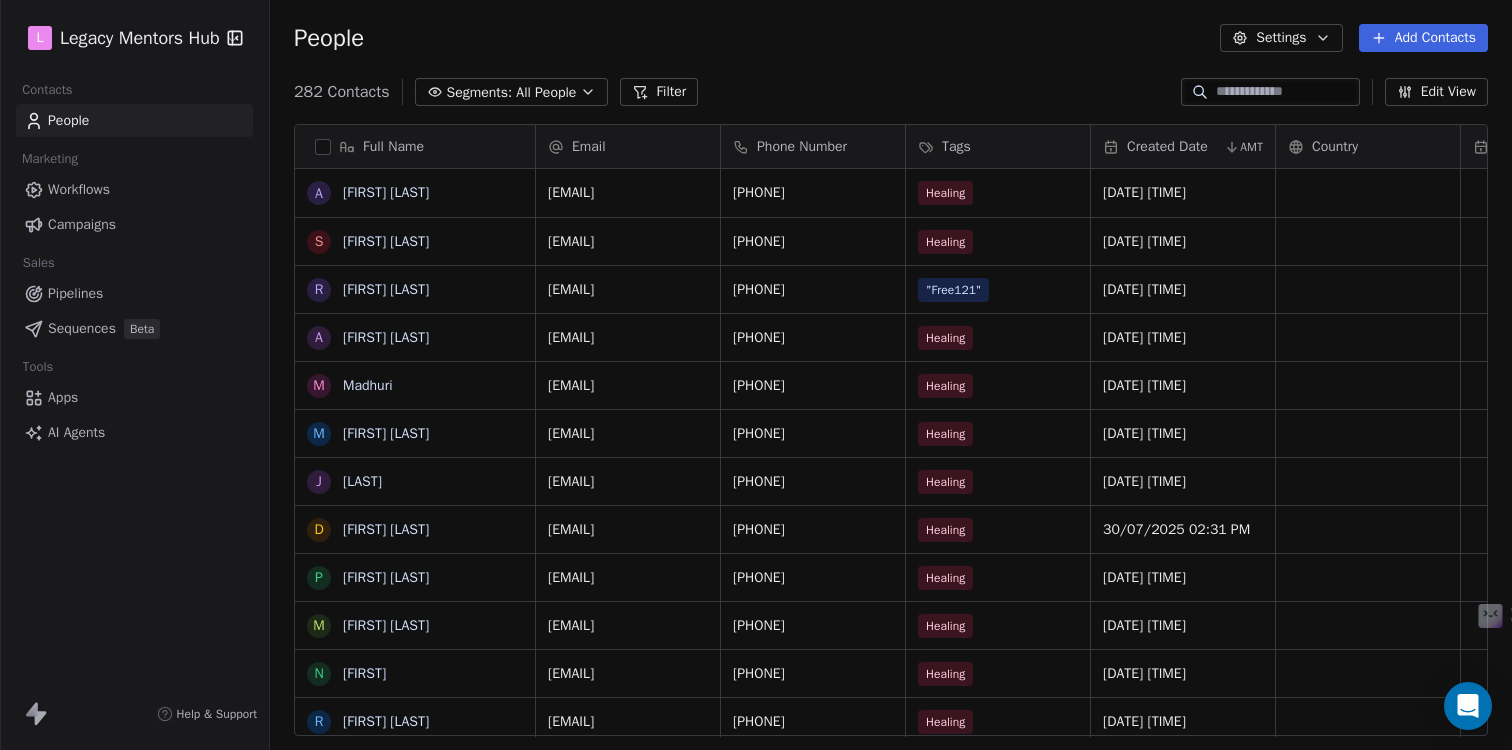scroll, scrollTop: 16, scrollLeft: 16, axis: both 